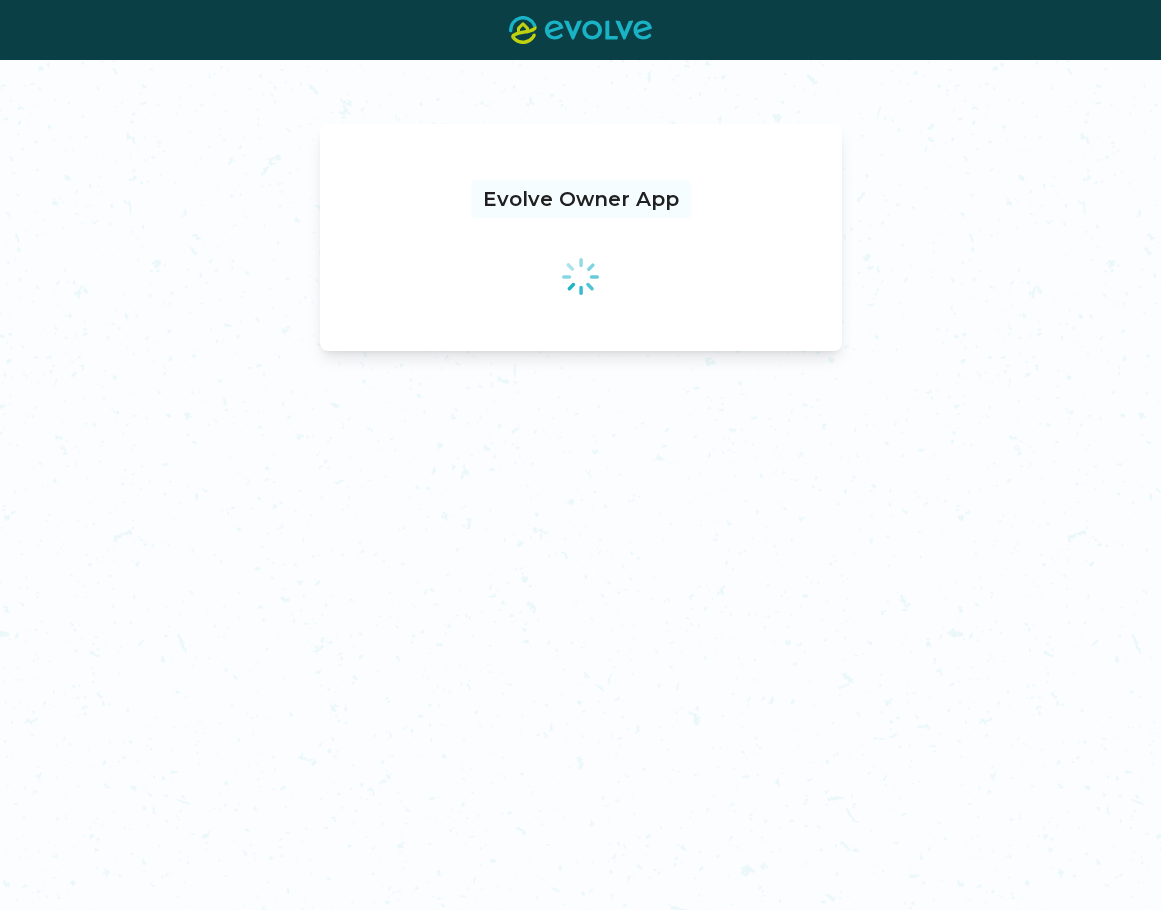 scroll, scrollTop: 0, scrollLeft: 0, axis: both 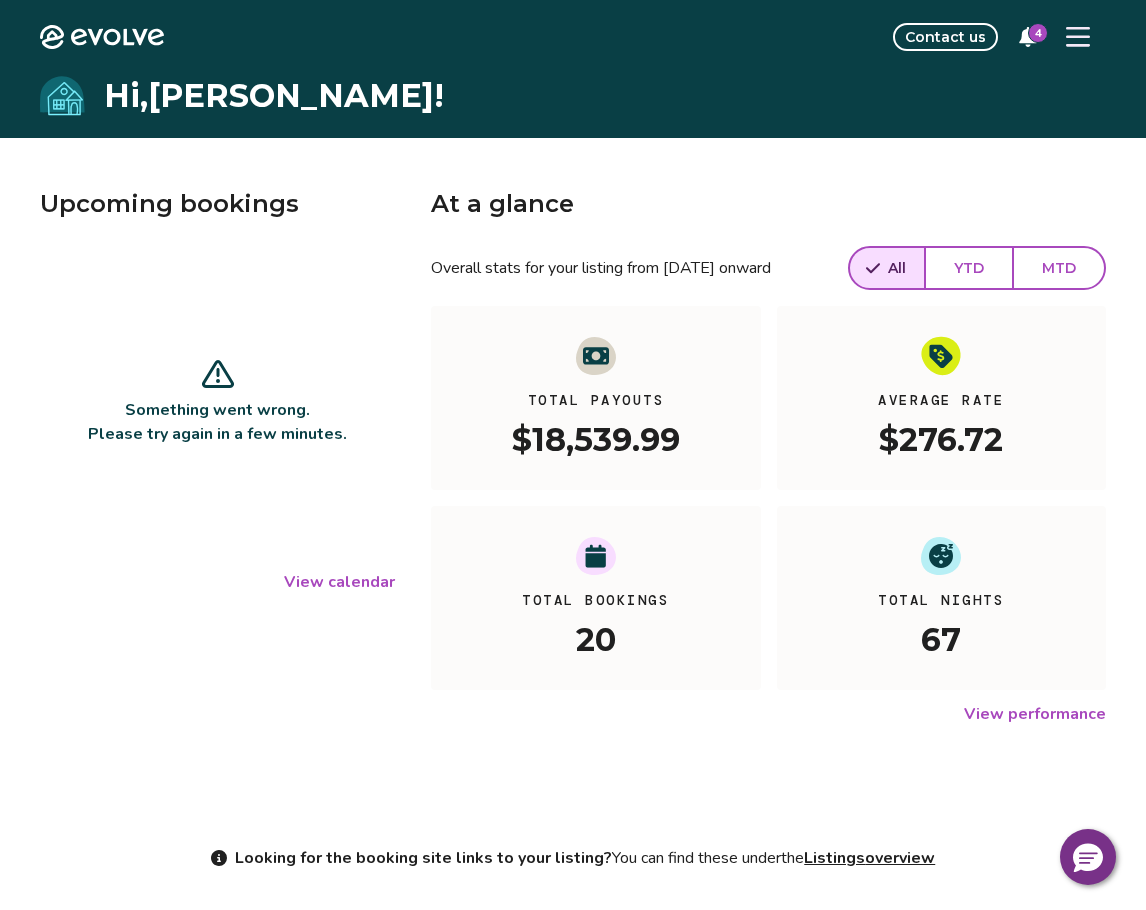 click at bounding box center [1078, 37] 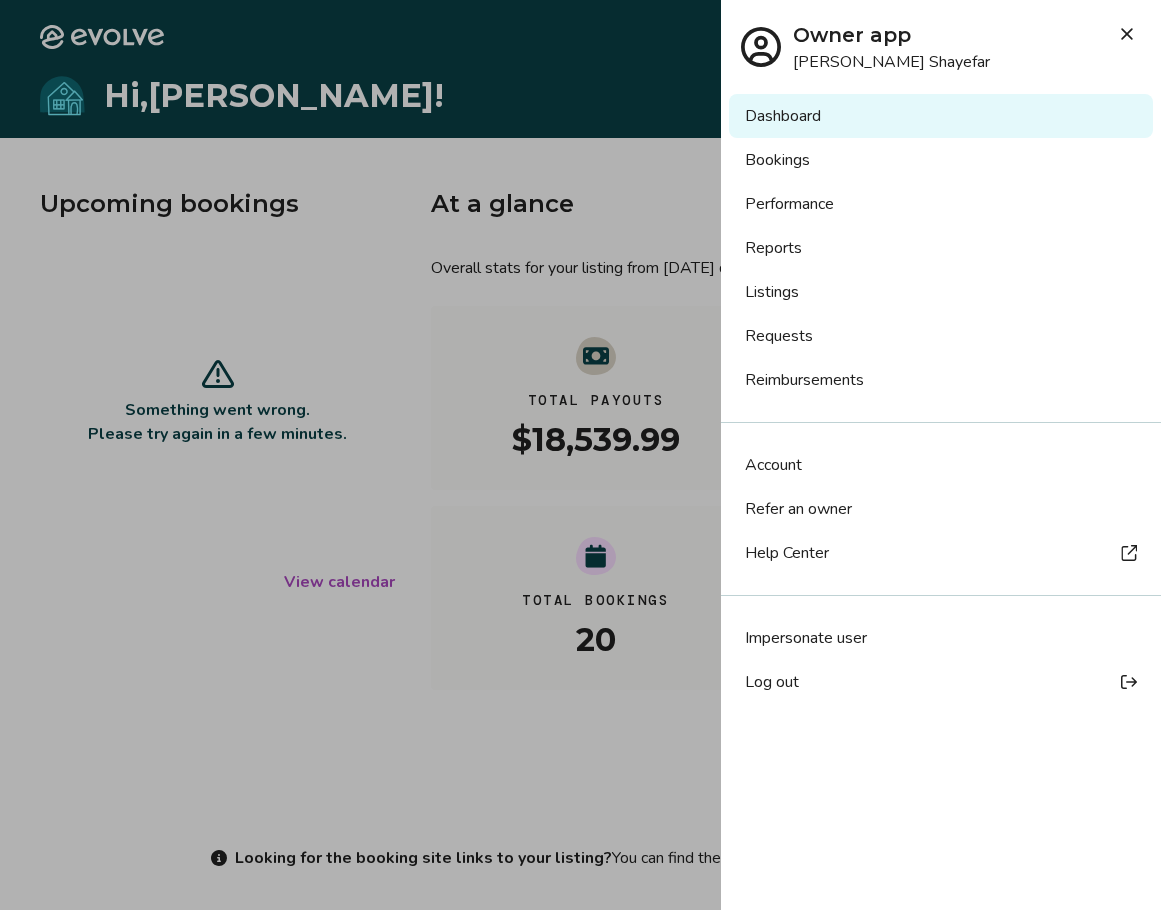 click on "Performance" at bounding box center [941, 204] 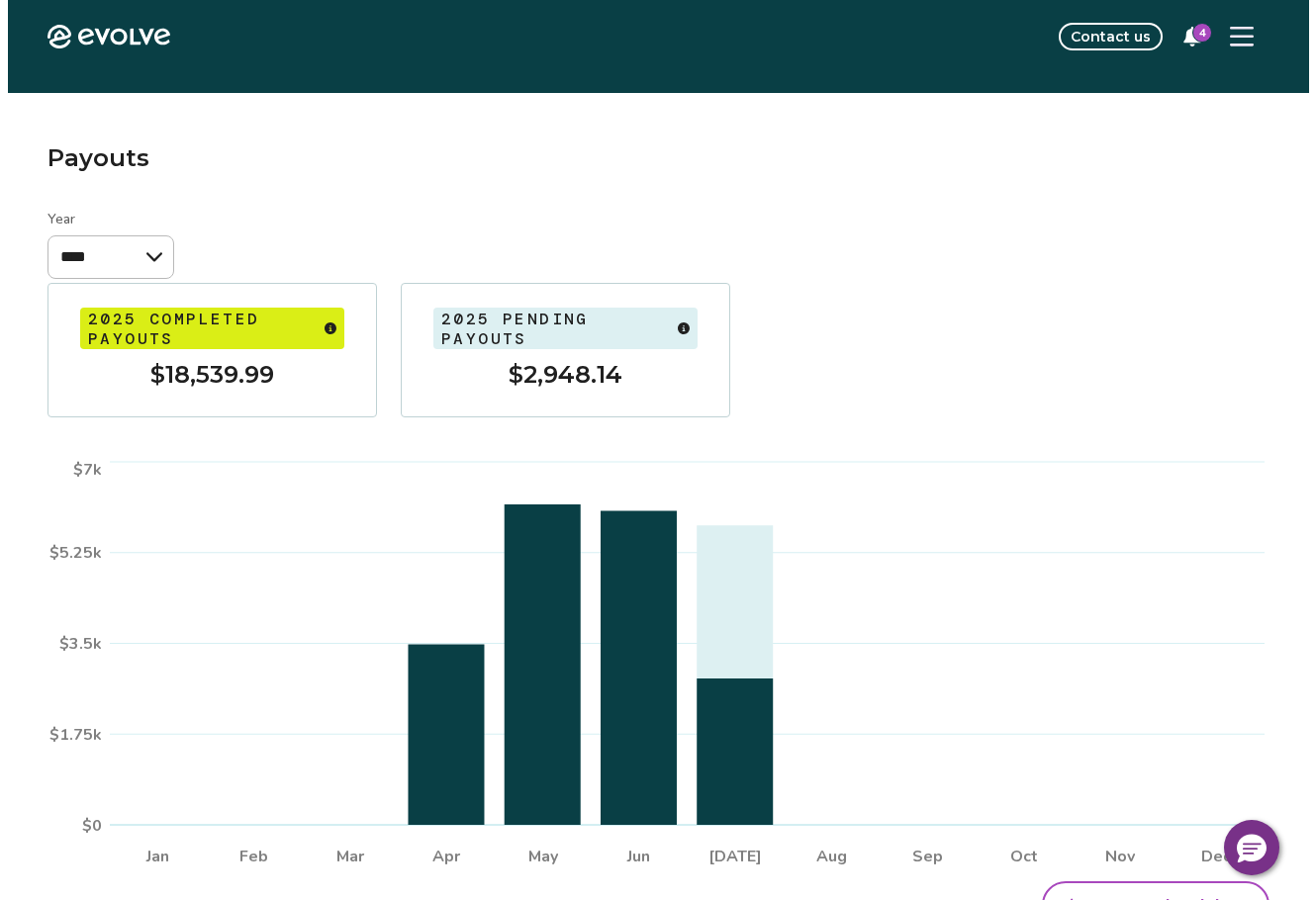 scroll, scrollTop: 0, scrollLeft: 0, axis: both 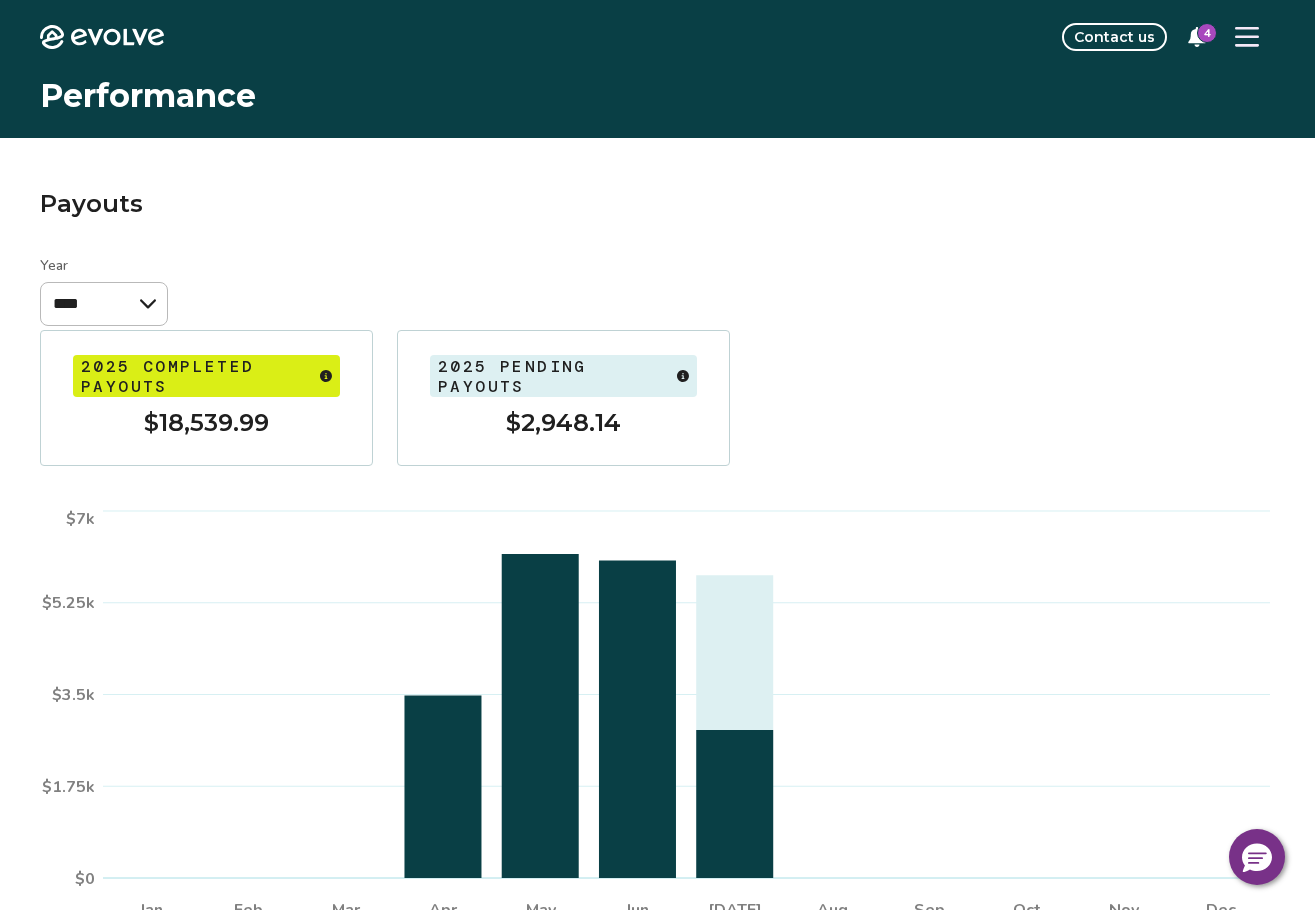 click 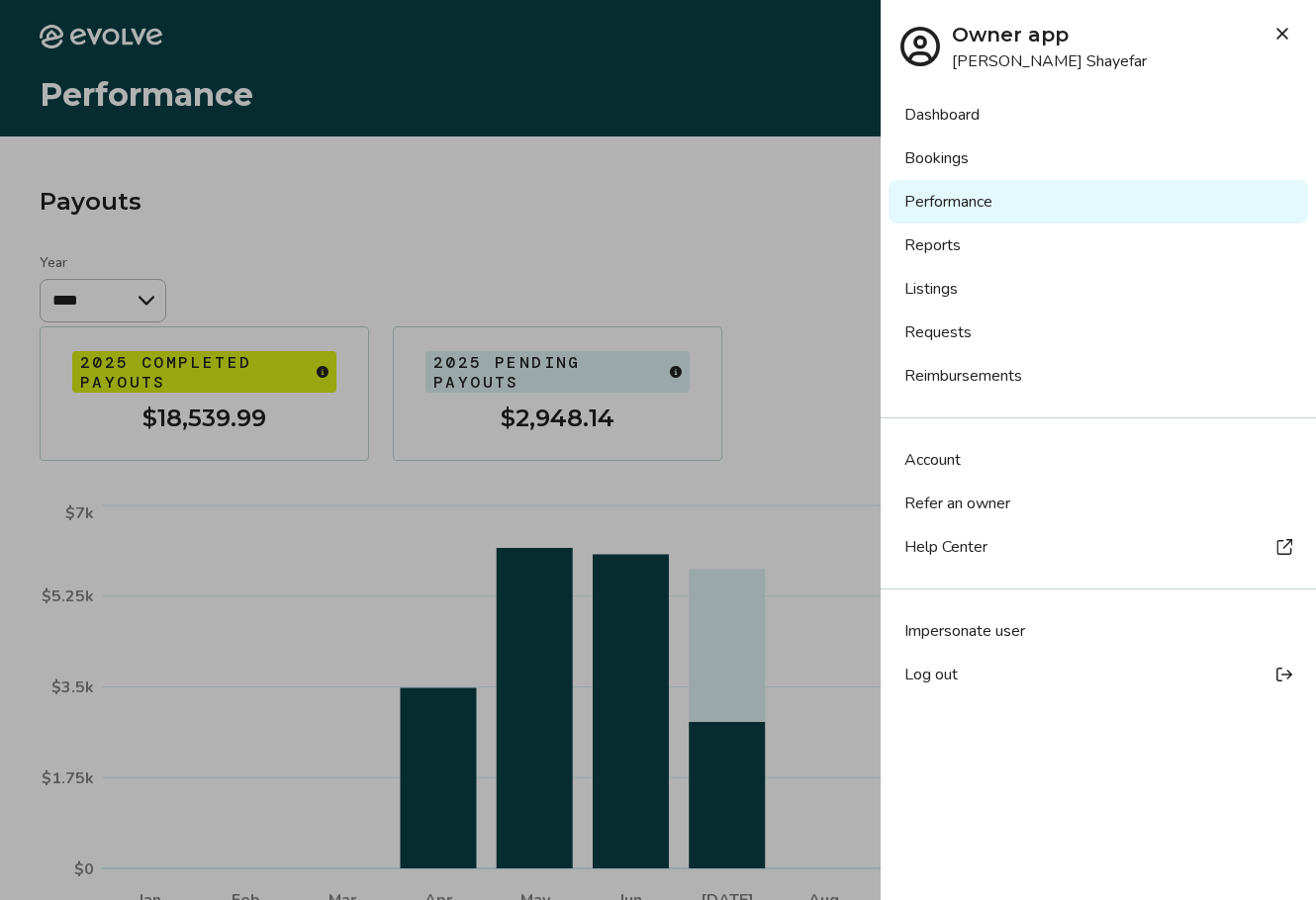 click on "Reports" at bounding box center [1098, 245] 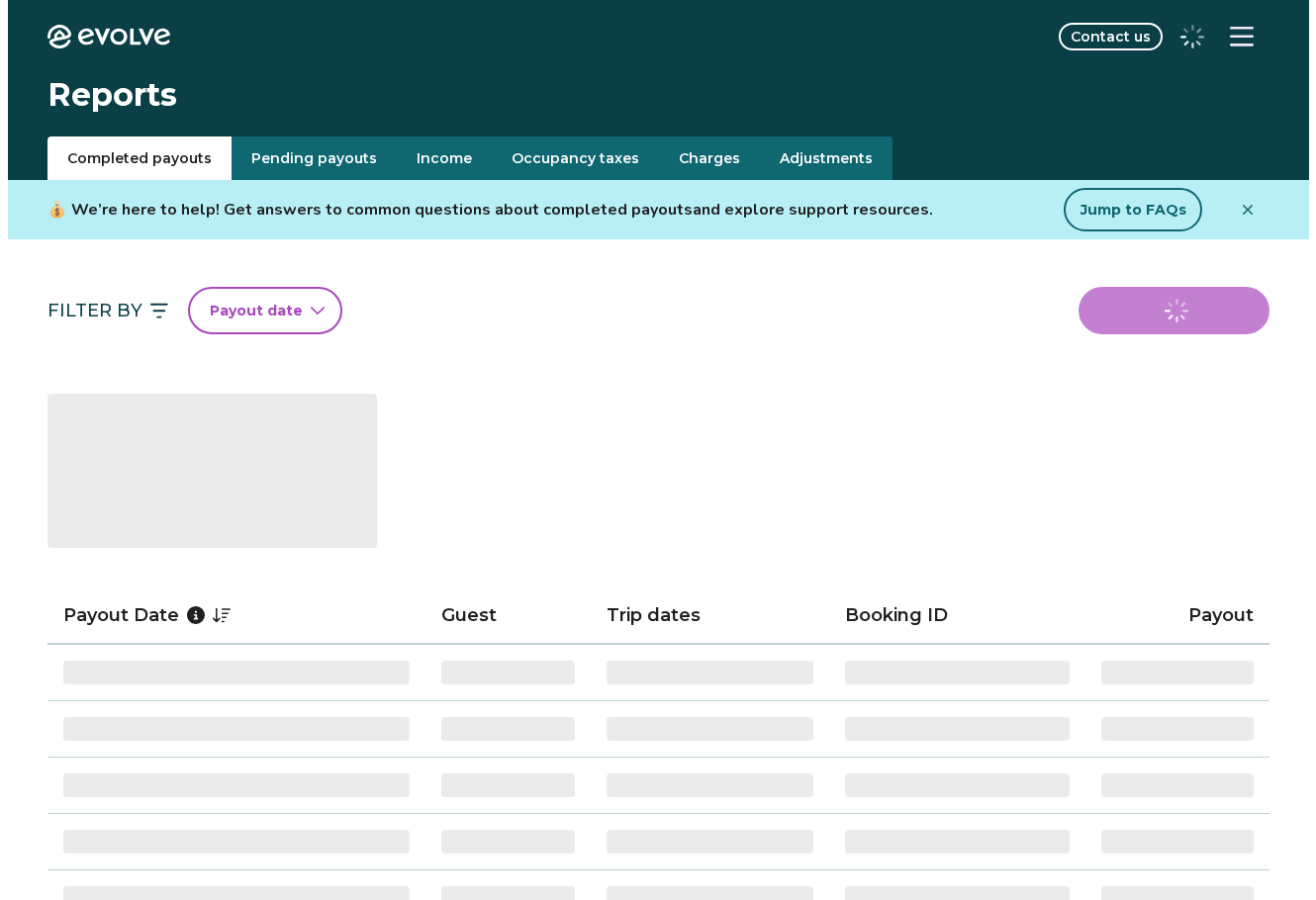 scroll, scrollTop: 0, scrollLeft: 0, axis: both 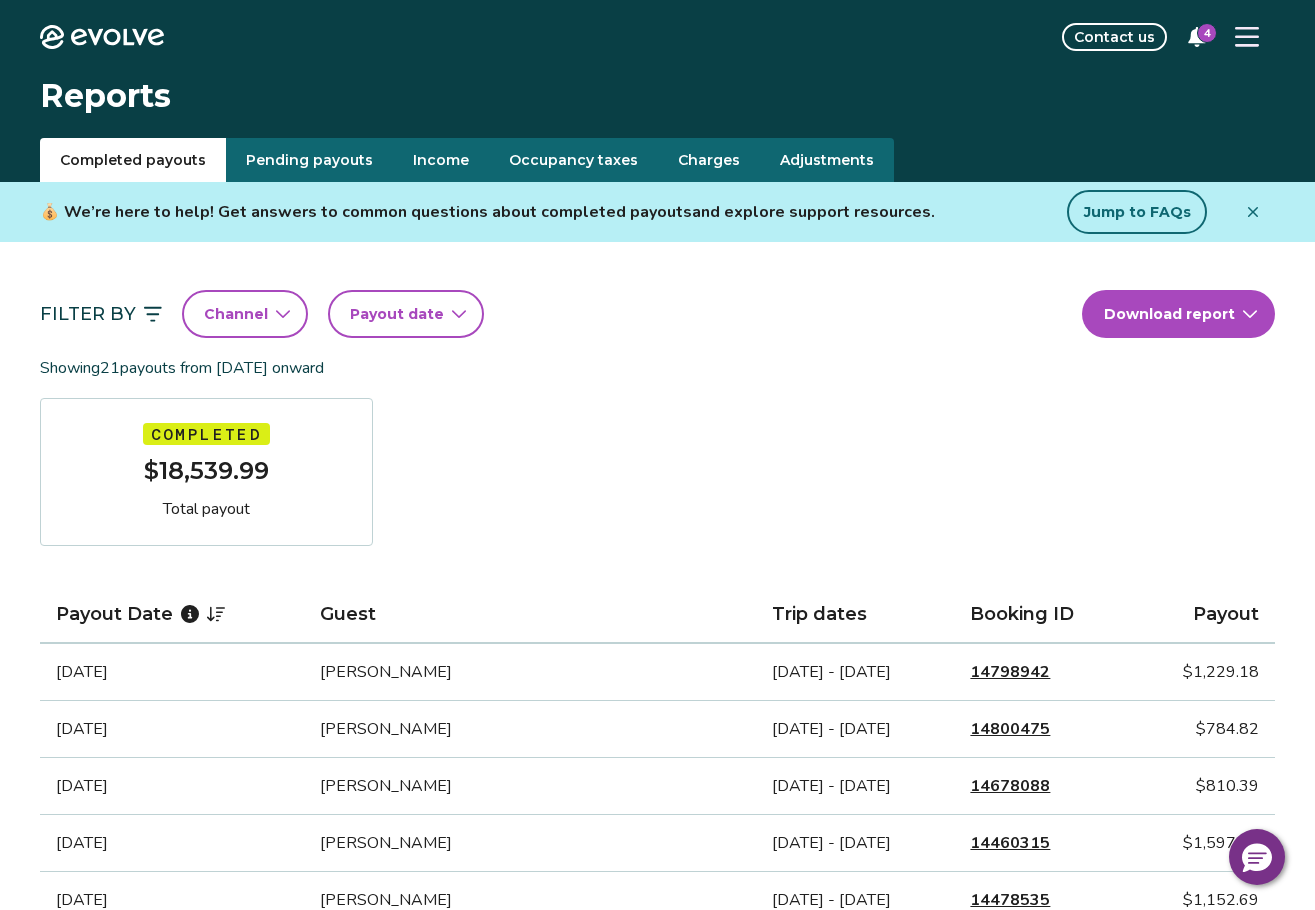click at bounding box center (1247, 37) 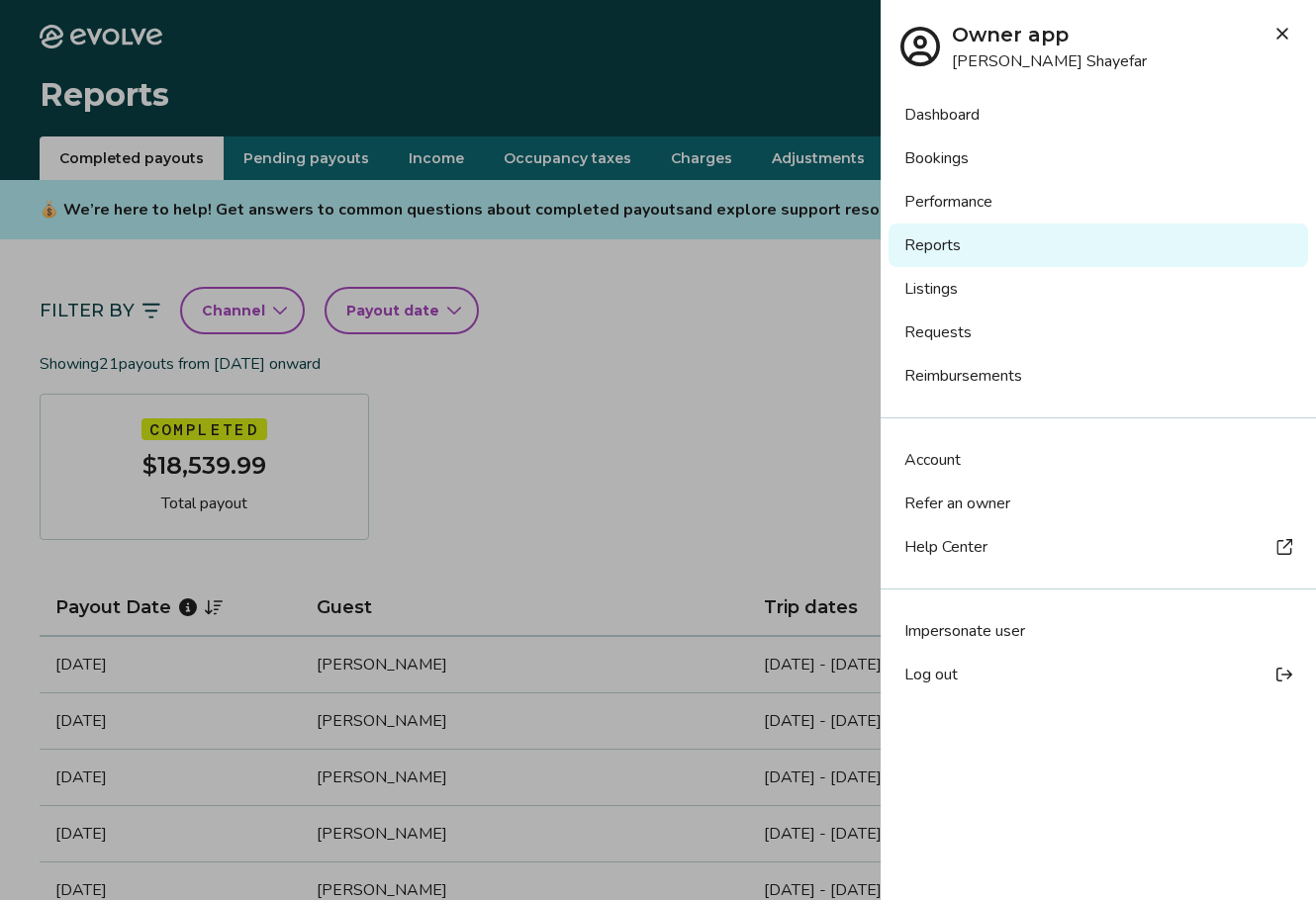 click on "Requests" at bounding box center [1098, 332] 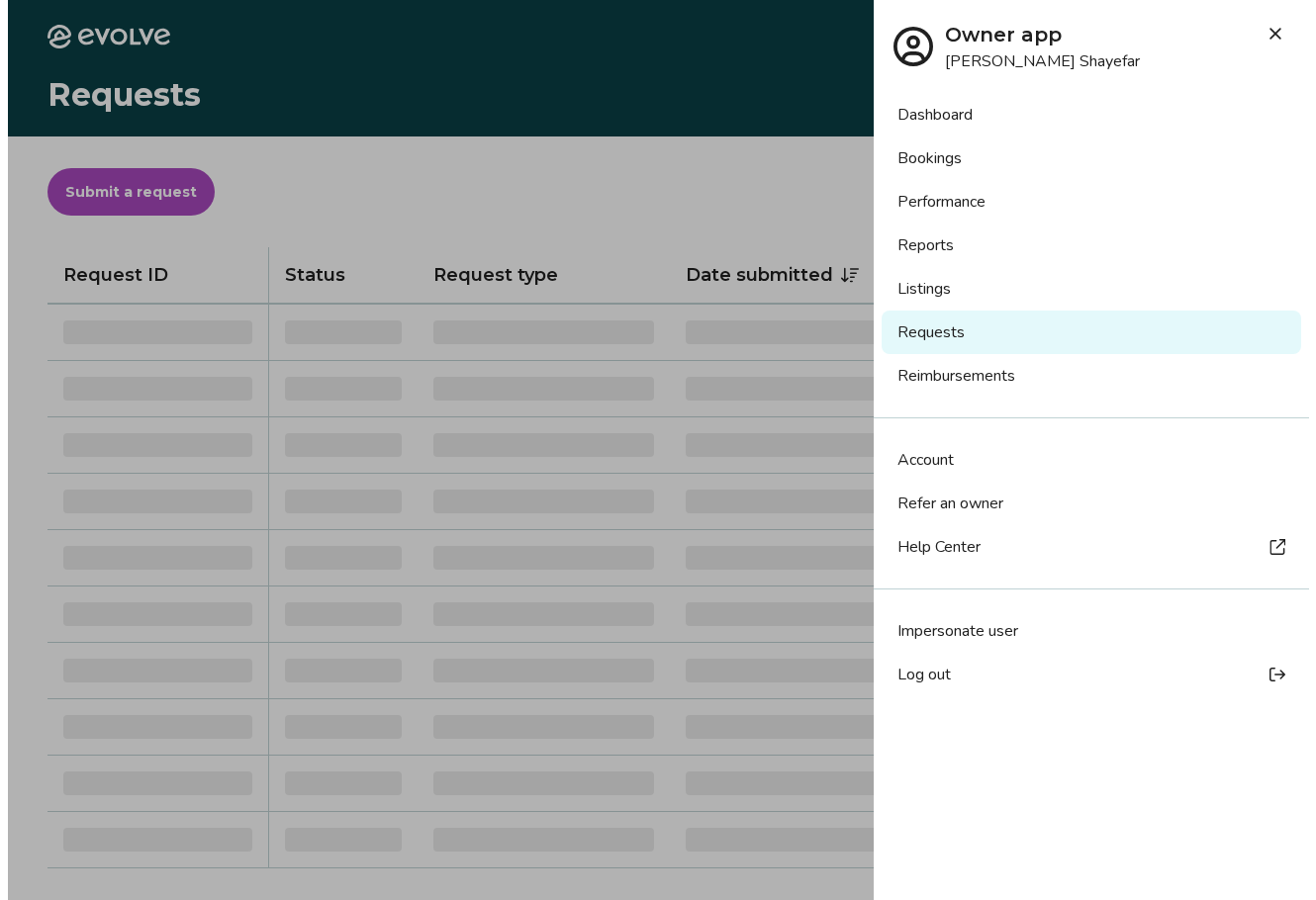 scroll, scrollTop: 0, scrollLeft: 0, axis: both 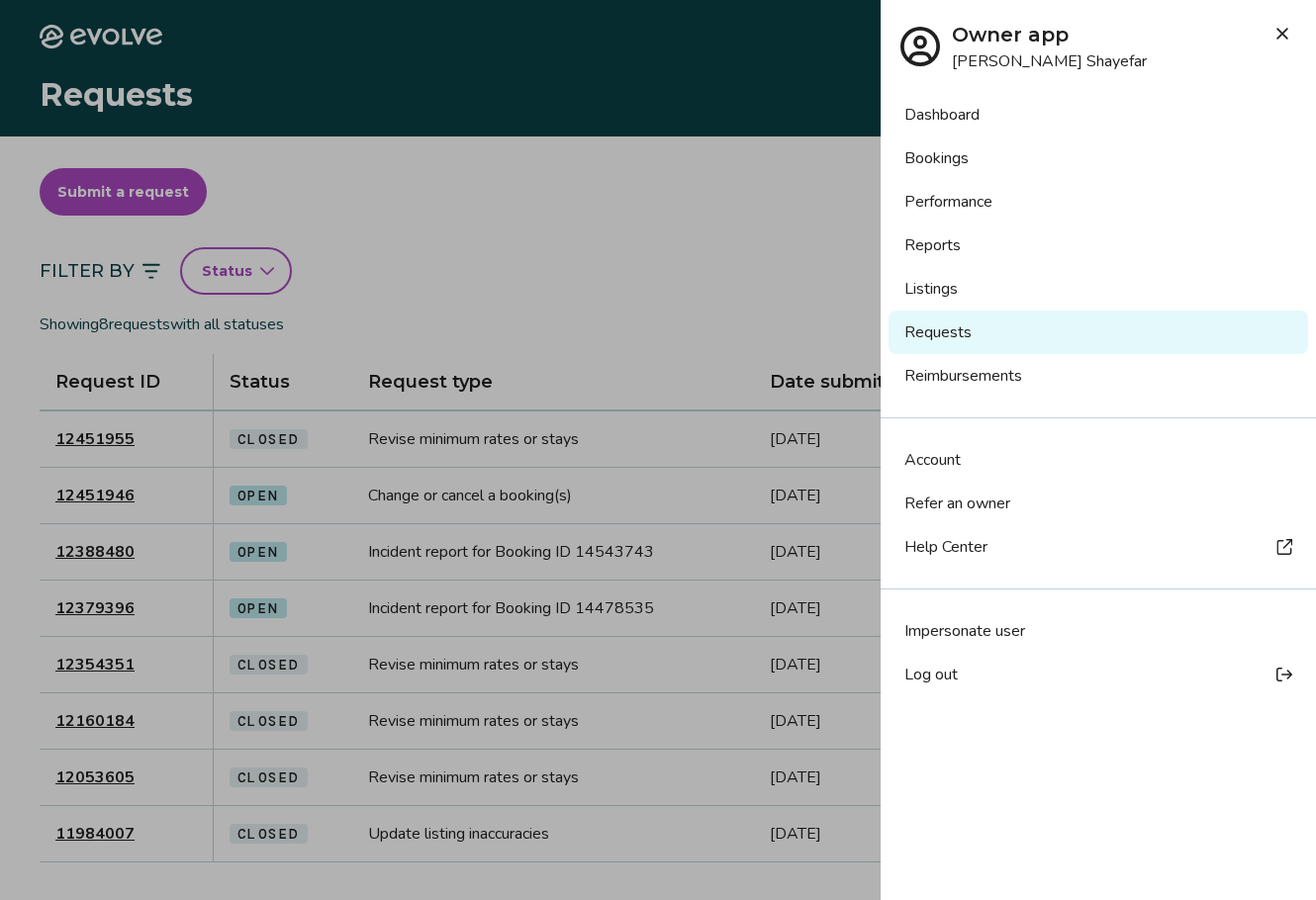 click on "Dashboard" at bounding box center (1098, 115) 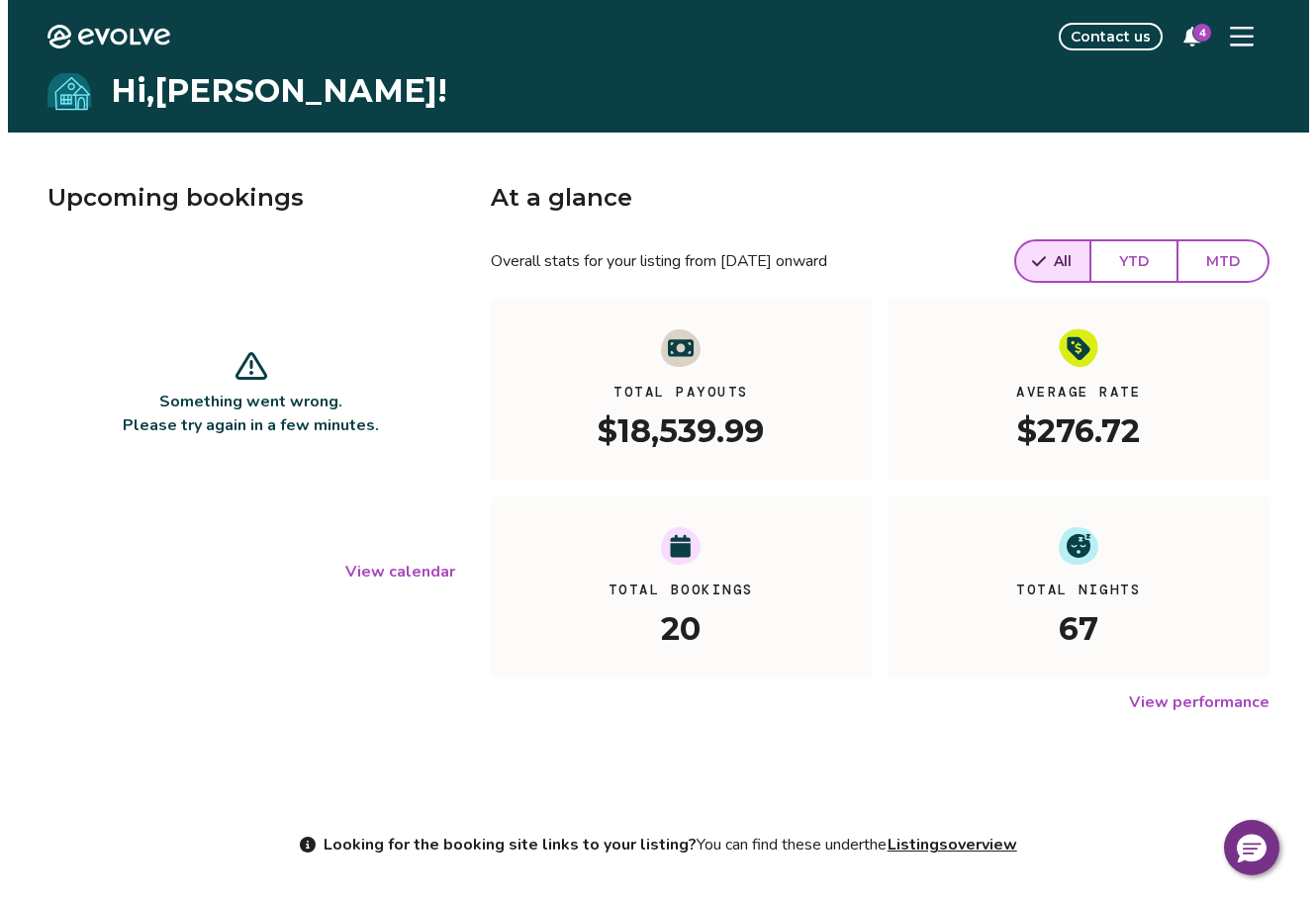 scroll, scrollTop: 0, scrollLeft: 0, axis: both 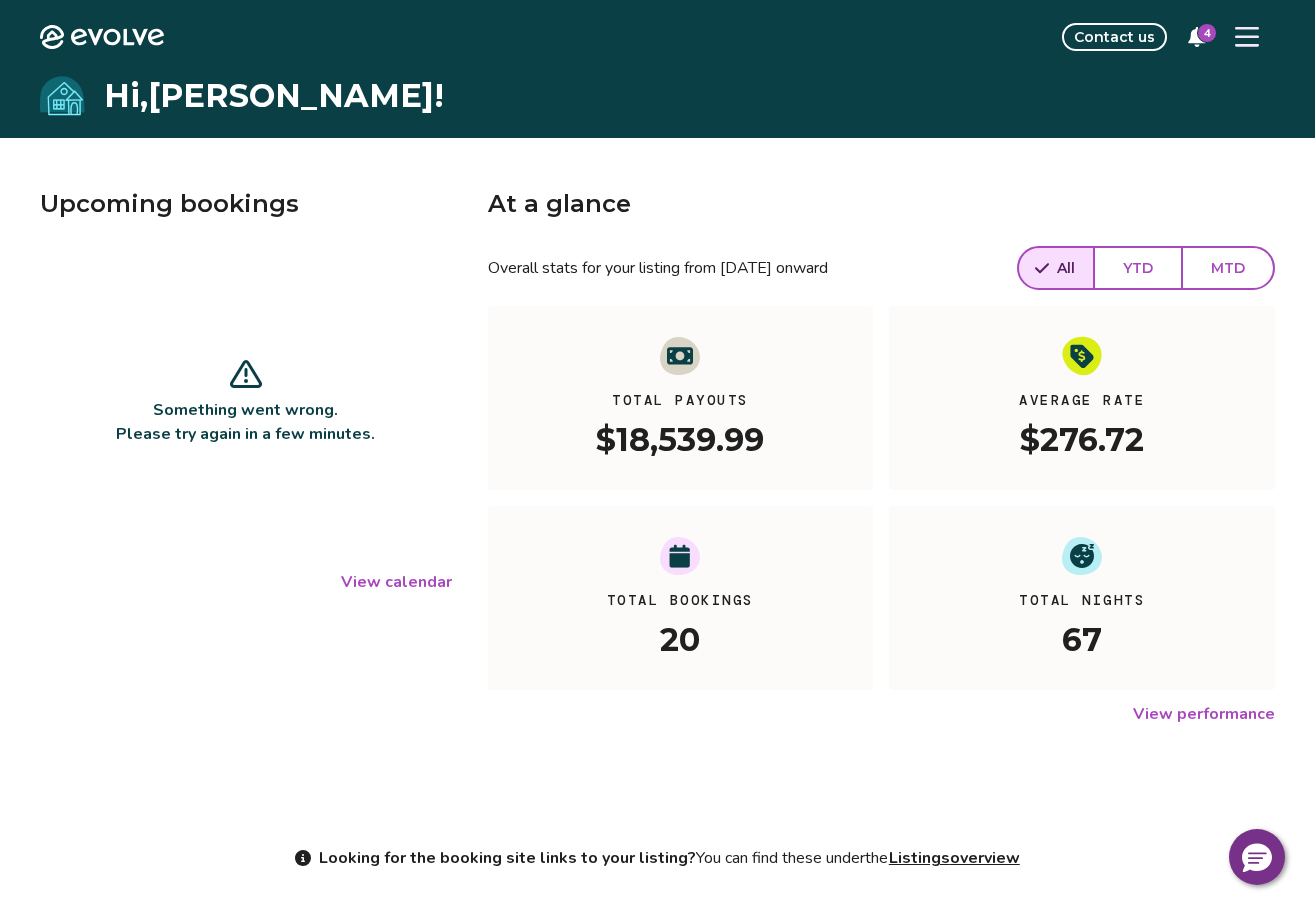 click 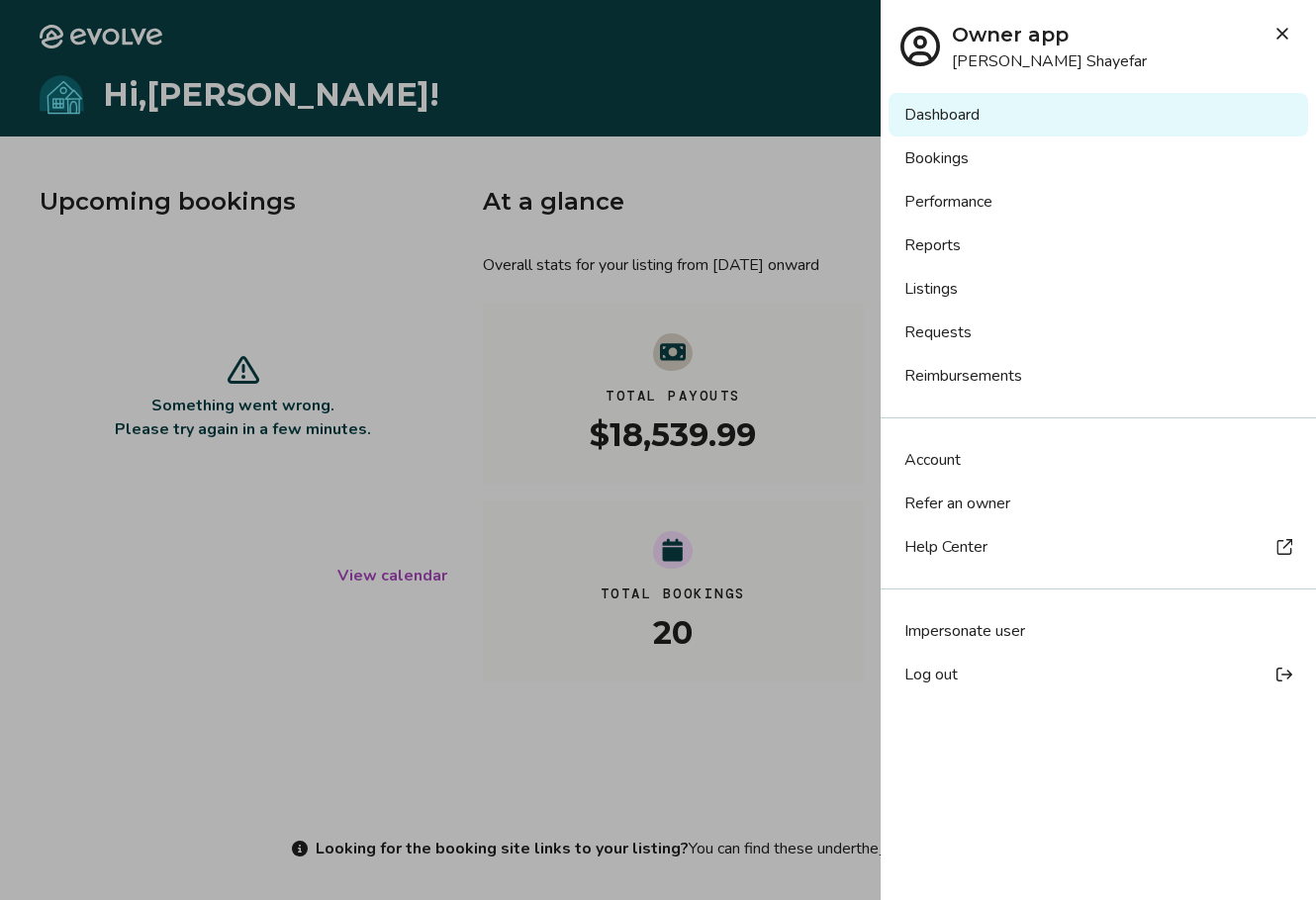 click on "Performance" at bounding box center [1098, 202] 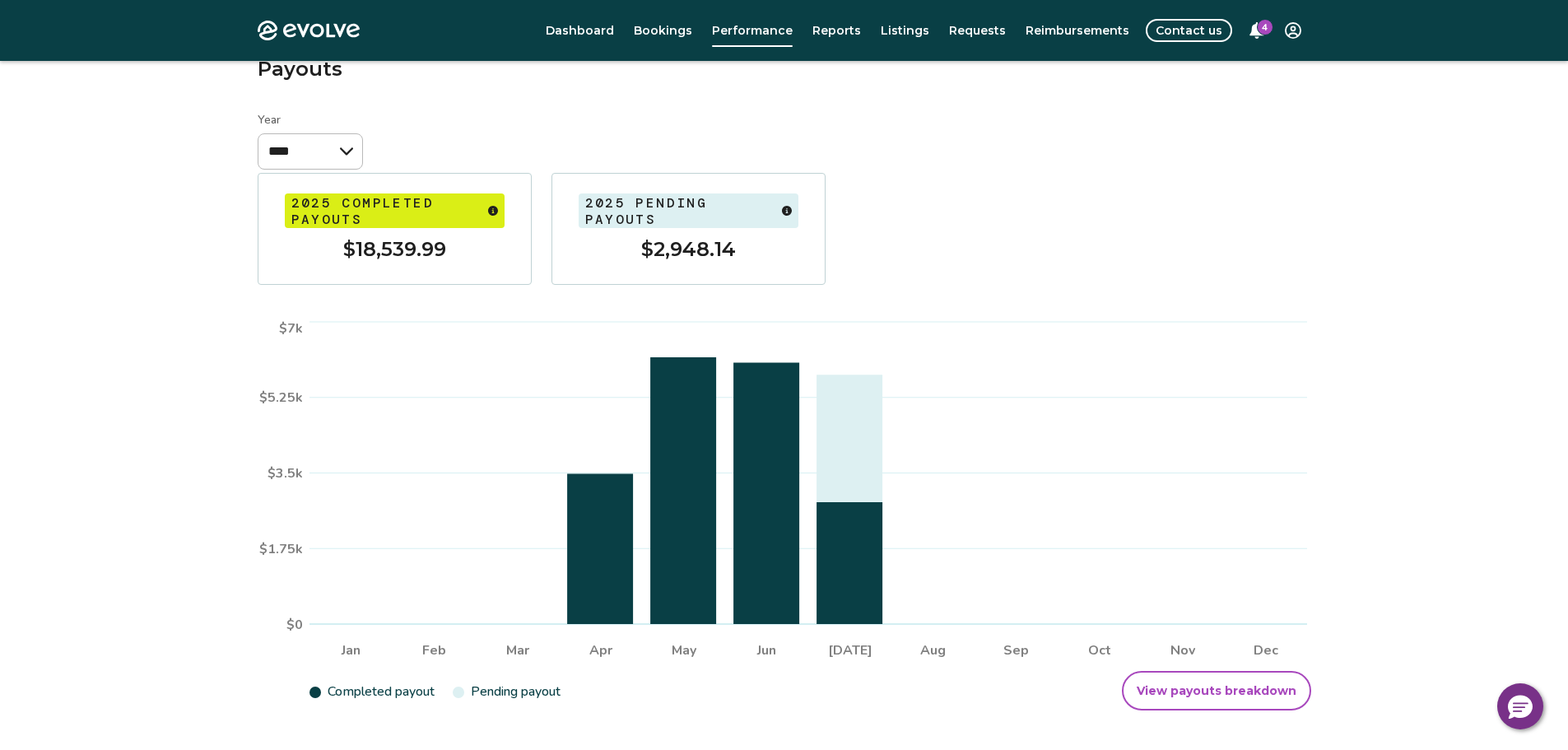 scroll, scrollTop: 0, scrollLeft: 0, axis: both 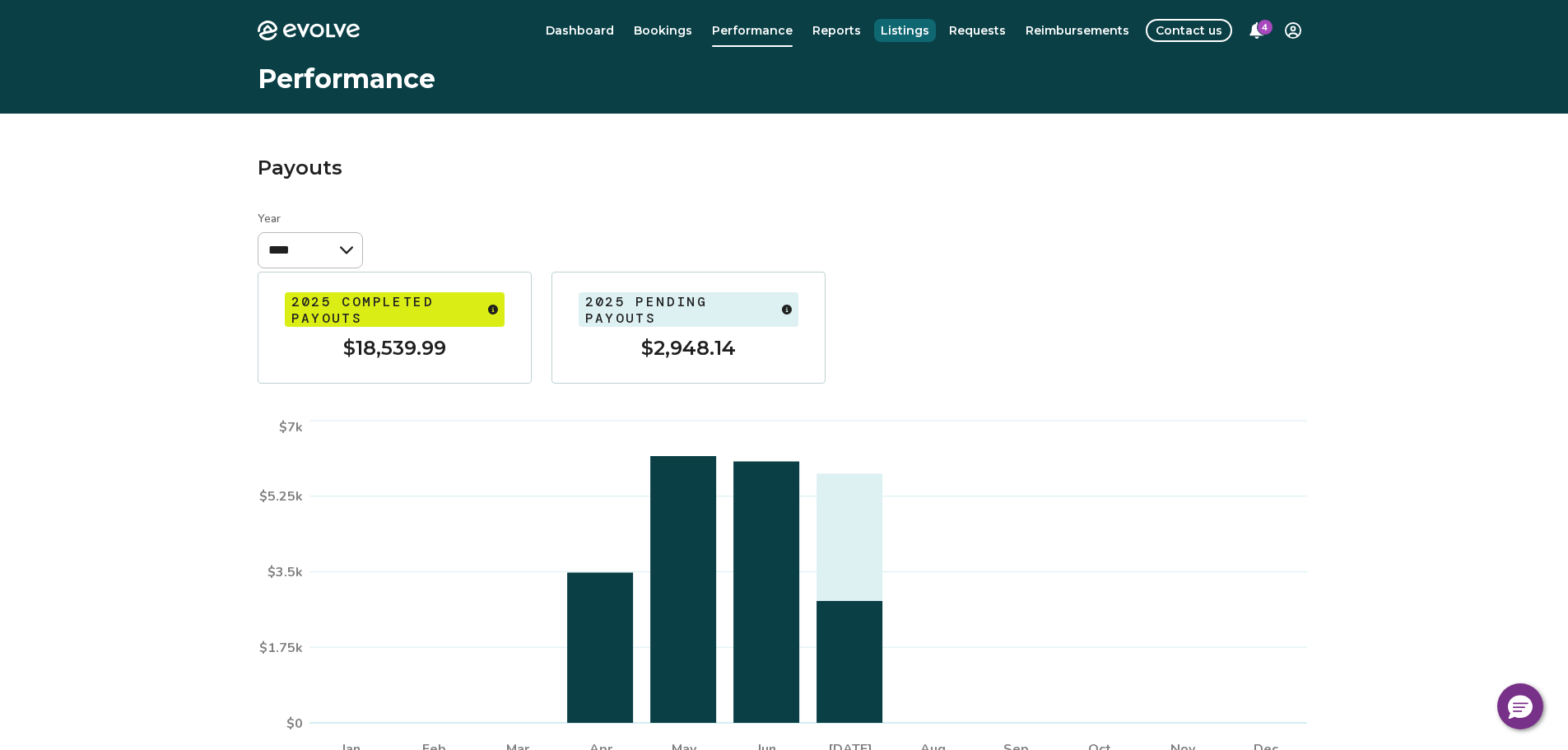 click on "Listings" at bounding box center [905, 30] 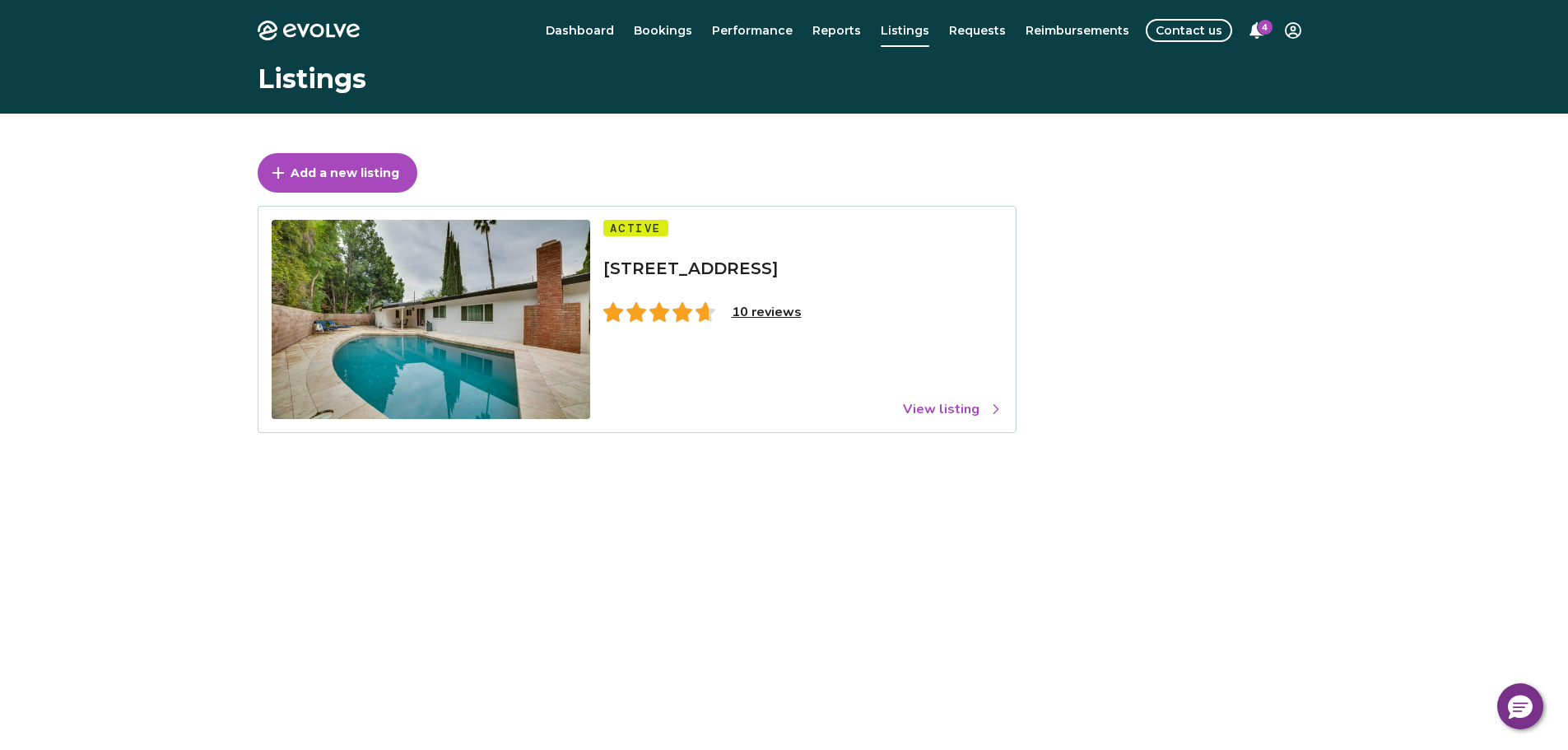 click on "Evolve Dashboard Bookings Performance Reports Listings Requests Reimbursements Contact us 4 Listings Add a new listing Active [STREET_ADDRESS] 10 reviews View listing © 2013-Present Evolve Vacation Rental Network Privacy Policy | Terms of Service
$0" at bounding box center [784, 426] 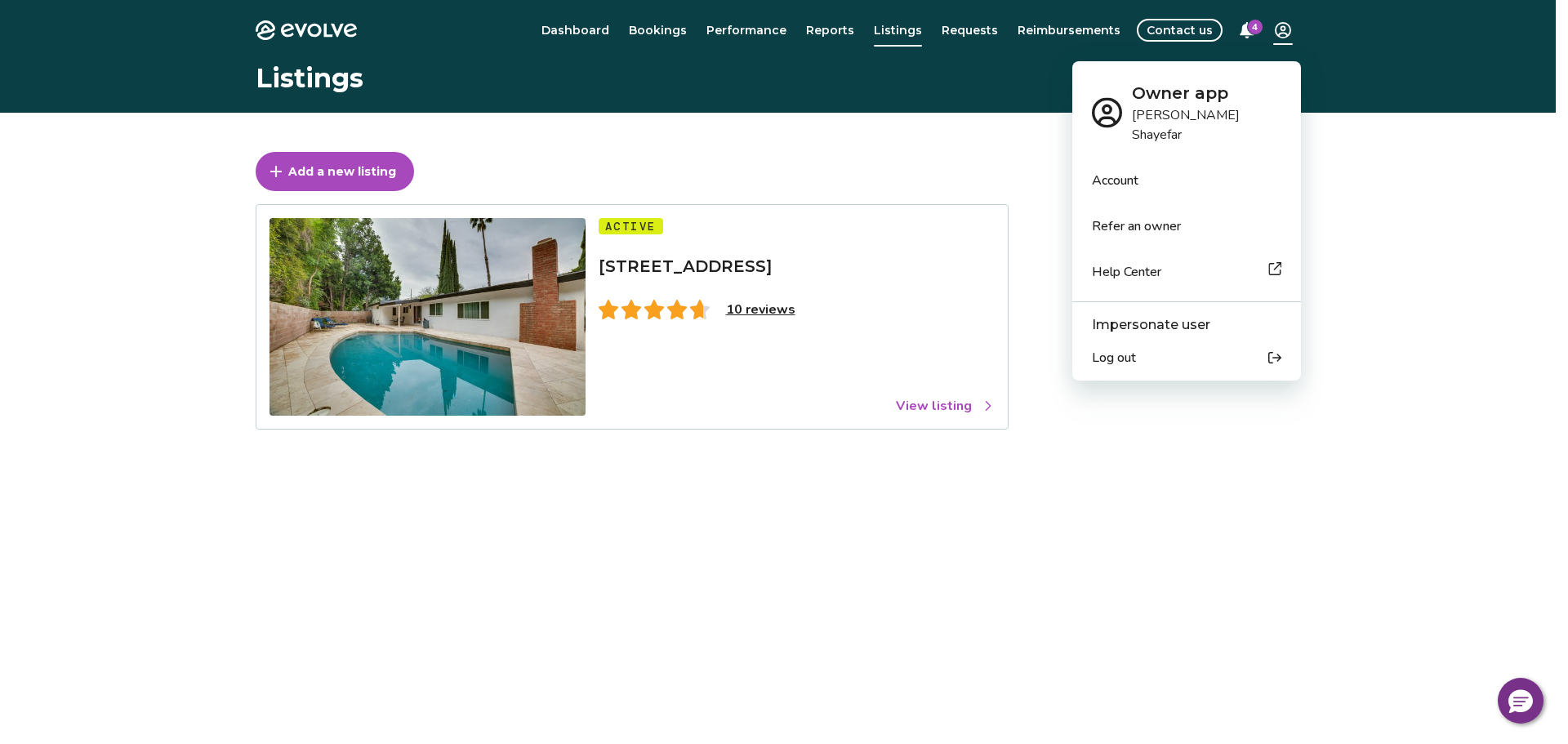 click on "Evolve Dashboard Bookings Performance Reports Listings Requests Reimbursements Contact us 4 Listings Add a new listing Active [STREET_ADDRESS] 10 reviews View listing © 2013-Present Evolve Vacation Rental Network Privacy Policy | Terms of Service
$0
Owner app [PERSON_NAME] Account Refer an owner Help Center Impersonate user Log out" at bounding box center [784, 422] 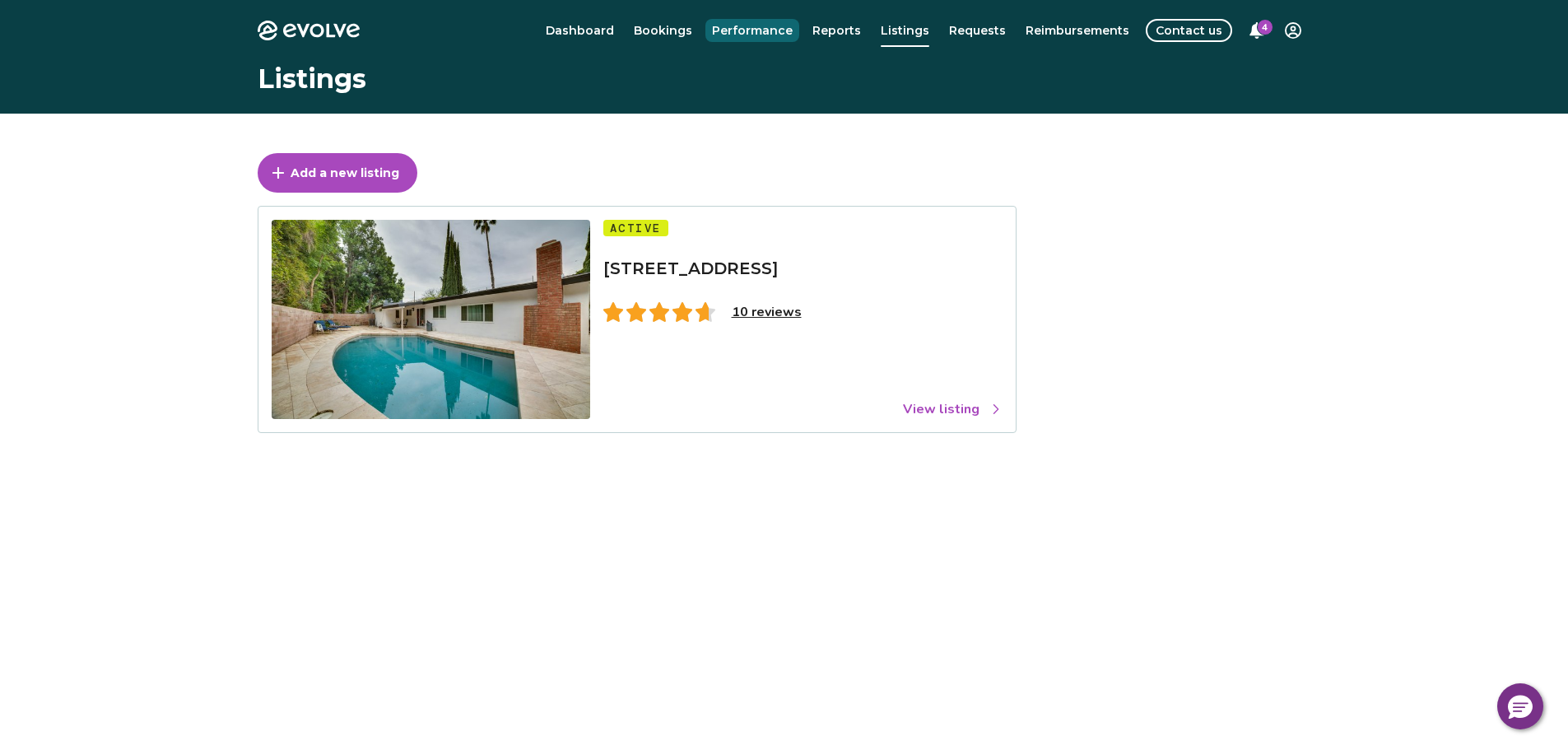 click on "Performance" at bounding box center (752, 30) 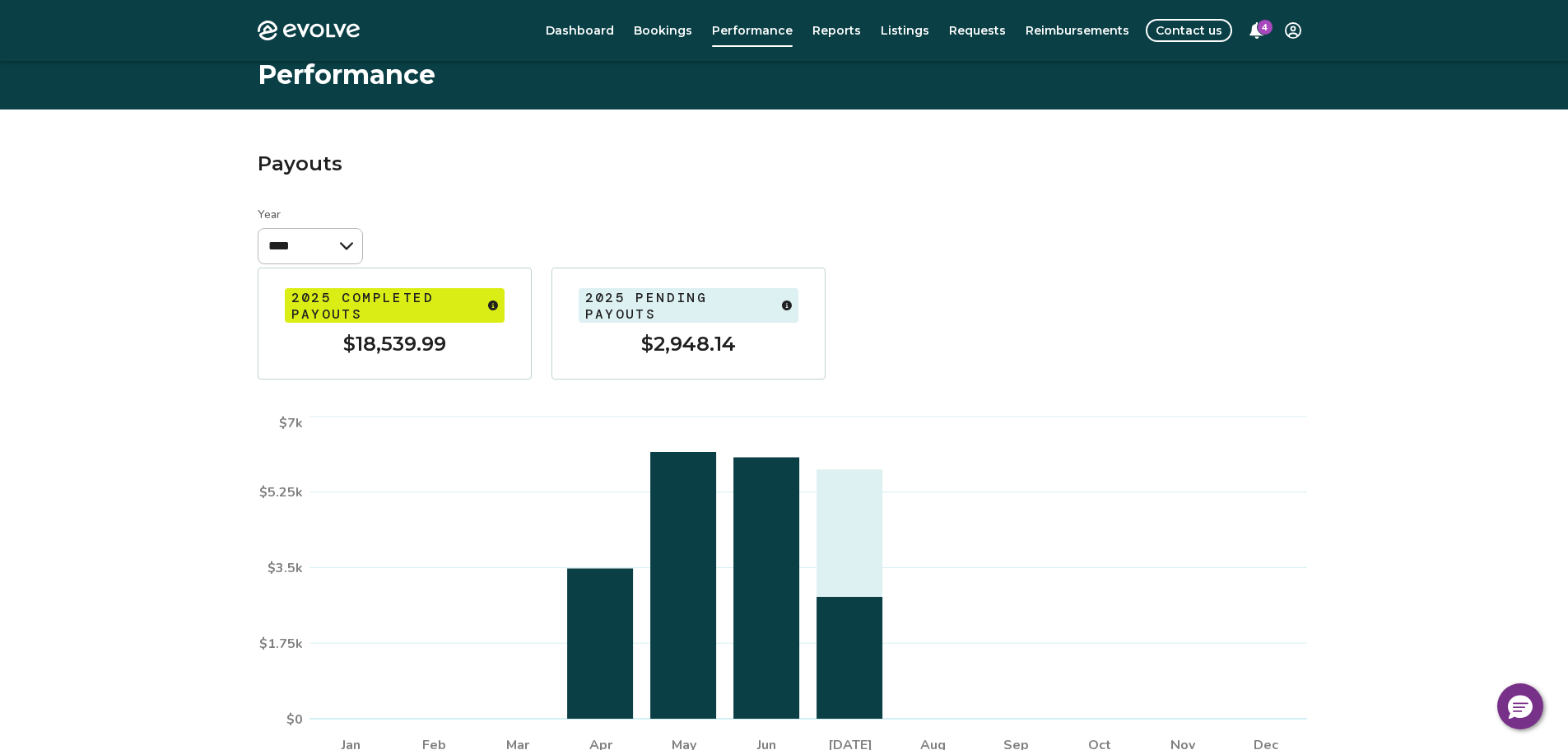 scroll, scrollTop: 0, scrollLeft: 0, axis: both 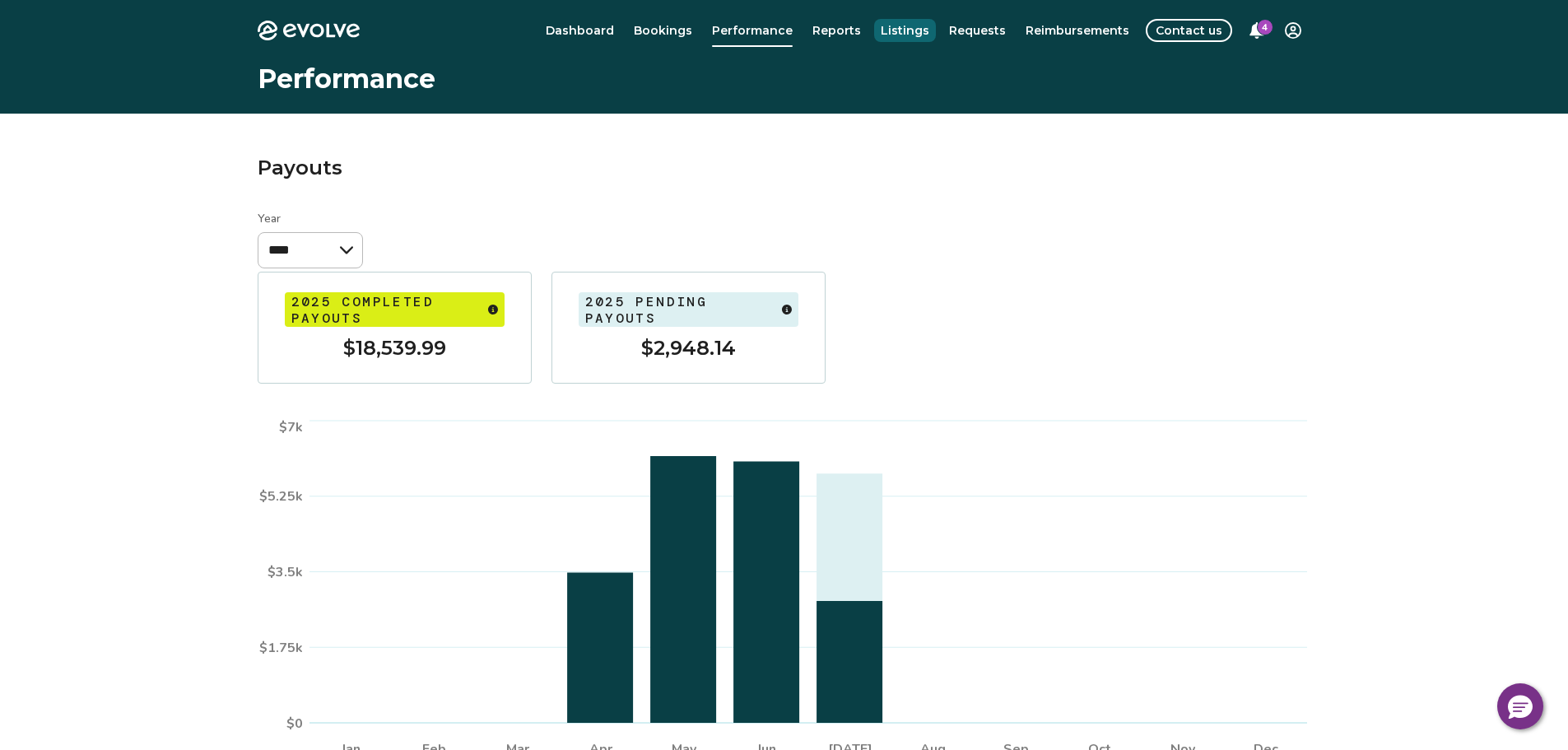 click on "Listings" at bounding box center (905, 30) 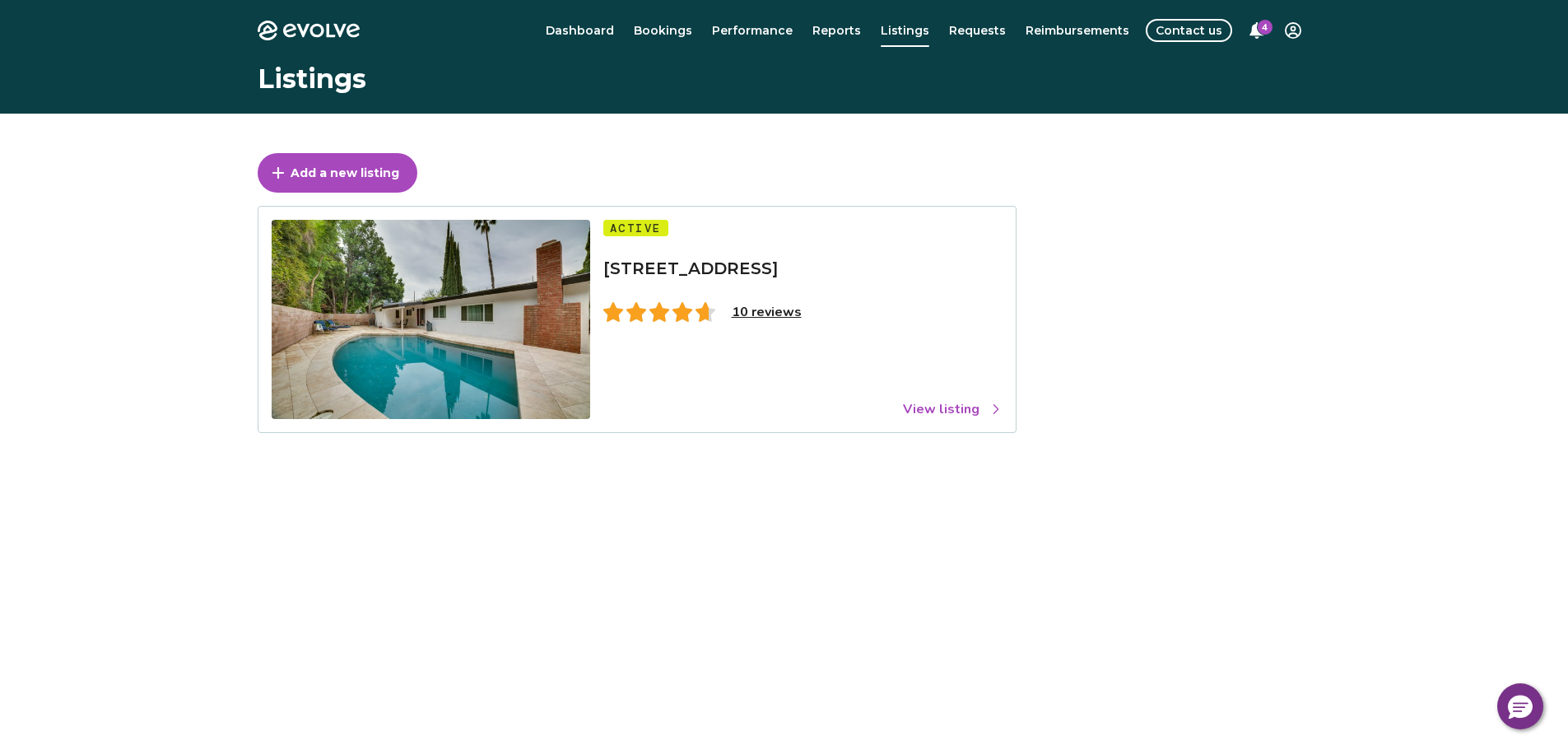 click on "Active [STREET_ADDRESS] 10 reviews View listing" at bounding box center (803, 319) 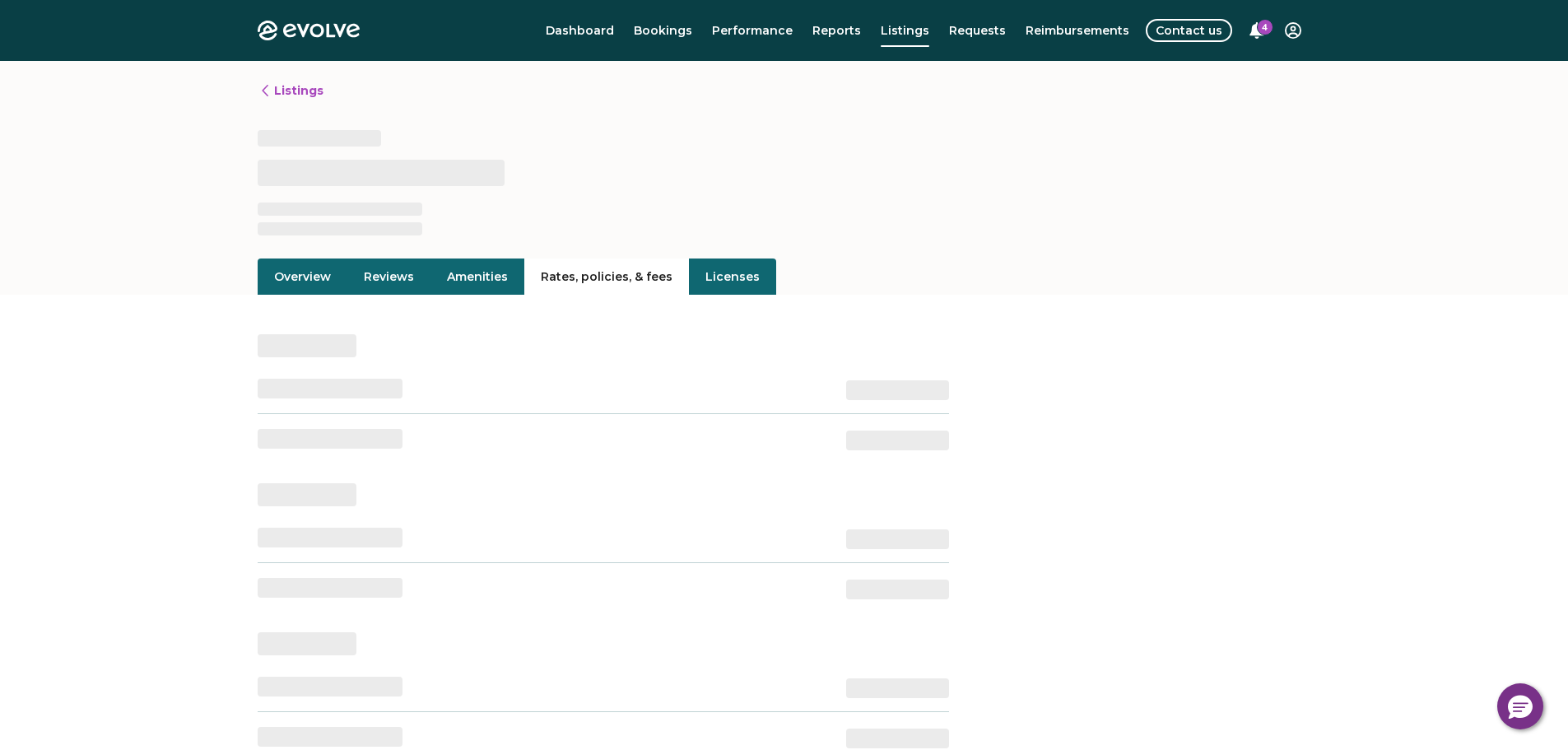click on "Rates, policies, & fees" at bounding box center [607, 277] 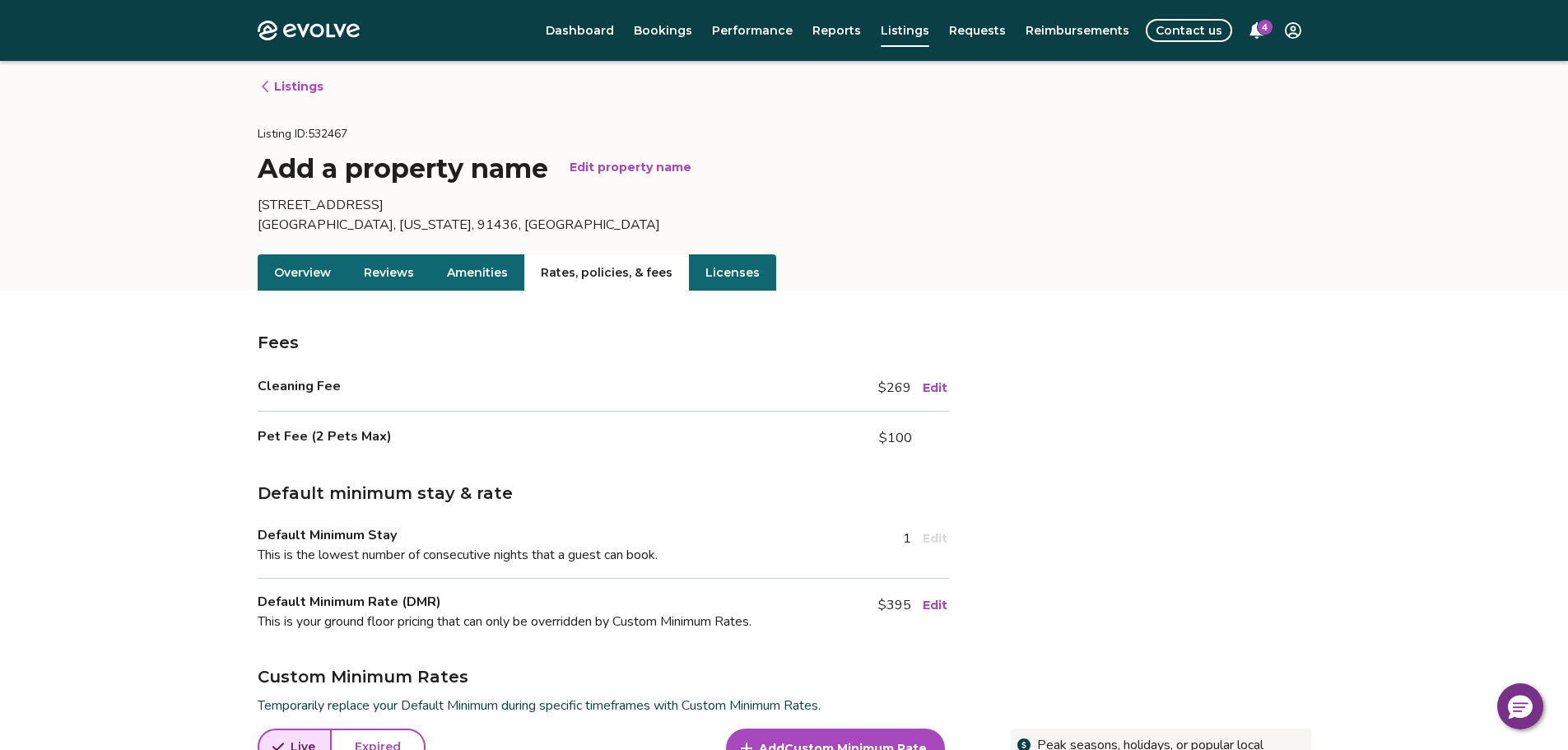 scroll, scrollTop: 0, scrollLeft: 0, axis: both 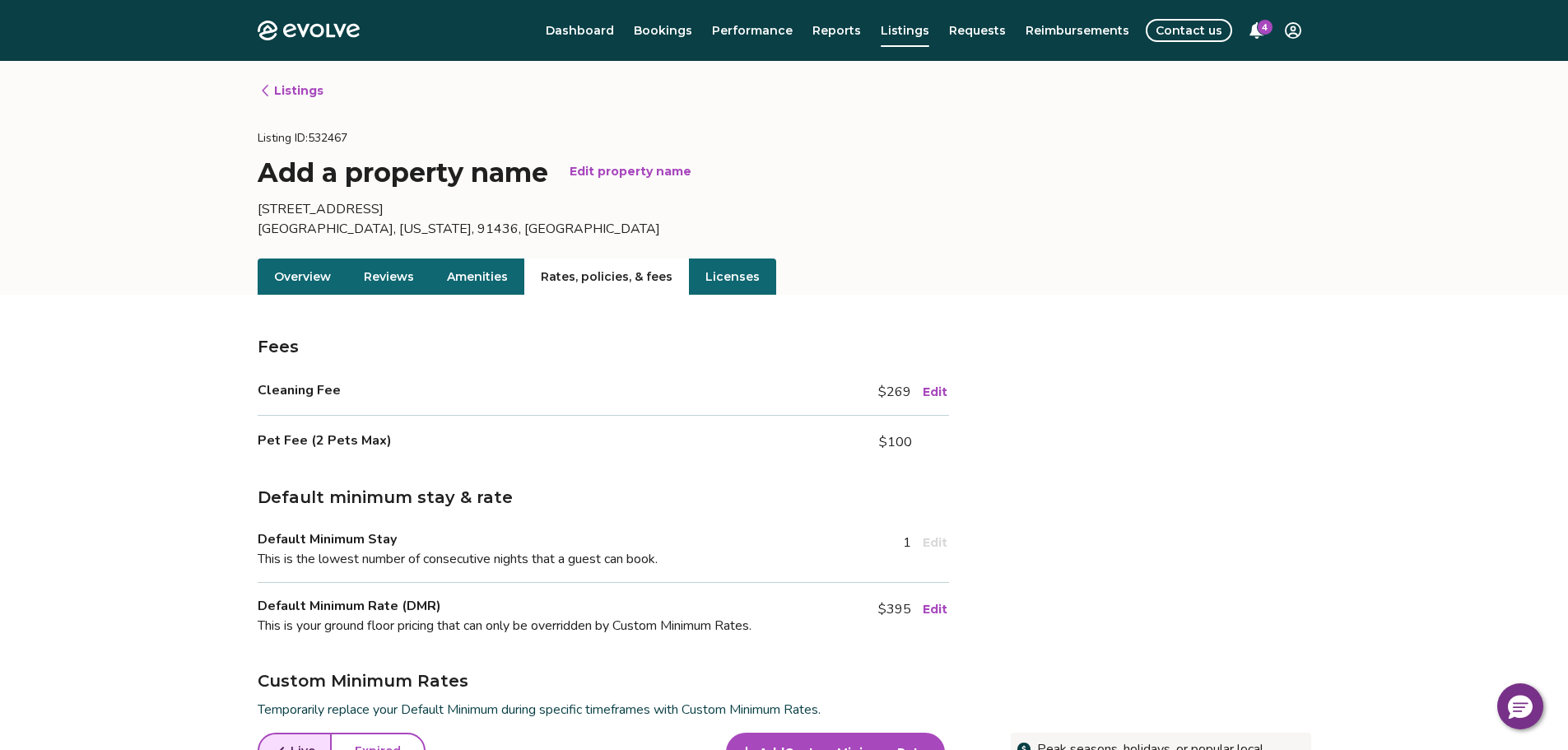 click on "Fees Cleaning Fee $269 Edit Pet Fee (2 Pets Max) $100 Edit Default minimum stay & rate Default Minimum Stay This is the lowest number of consecutive nights that a guest can book. 1 Edit Default Minimum Rate (DMR) This is your ground floor pricing that can only be overridden by Custom Minimum Rates. $395 Edit Custom Minimum Rates Temporarily replace your Default Minimum during specific timeframes with Custom Minimum Rates. Peak seasons, holidays, or popular local events are great opportunities to set adjusted ground-floor pricing via Custom Minimum Rates. We won't drop below each figure during its date range, and you can change them at any time. Learn more Live Expired Add  Custom Minimum Rate You don't have any live Custom Minimum Rates.  Custom Minimum Stays Set custom minimum nights to temporarily override your Default Minimum Stay for selected timeframes. Learn more  about how your Default Minimum Stay is set. Live Expired Add  Custom Minimum Stay You don't have any live Custom Minimum Stays." at bounding box center [784, 773] 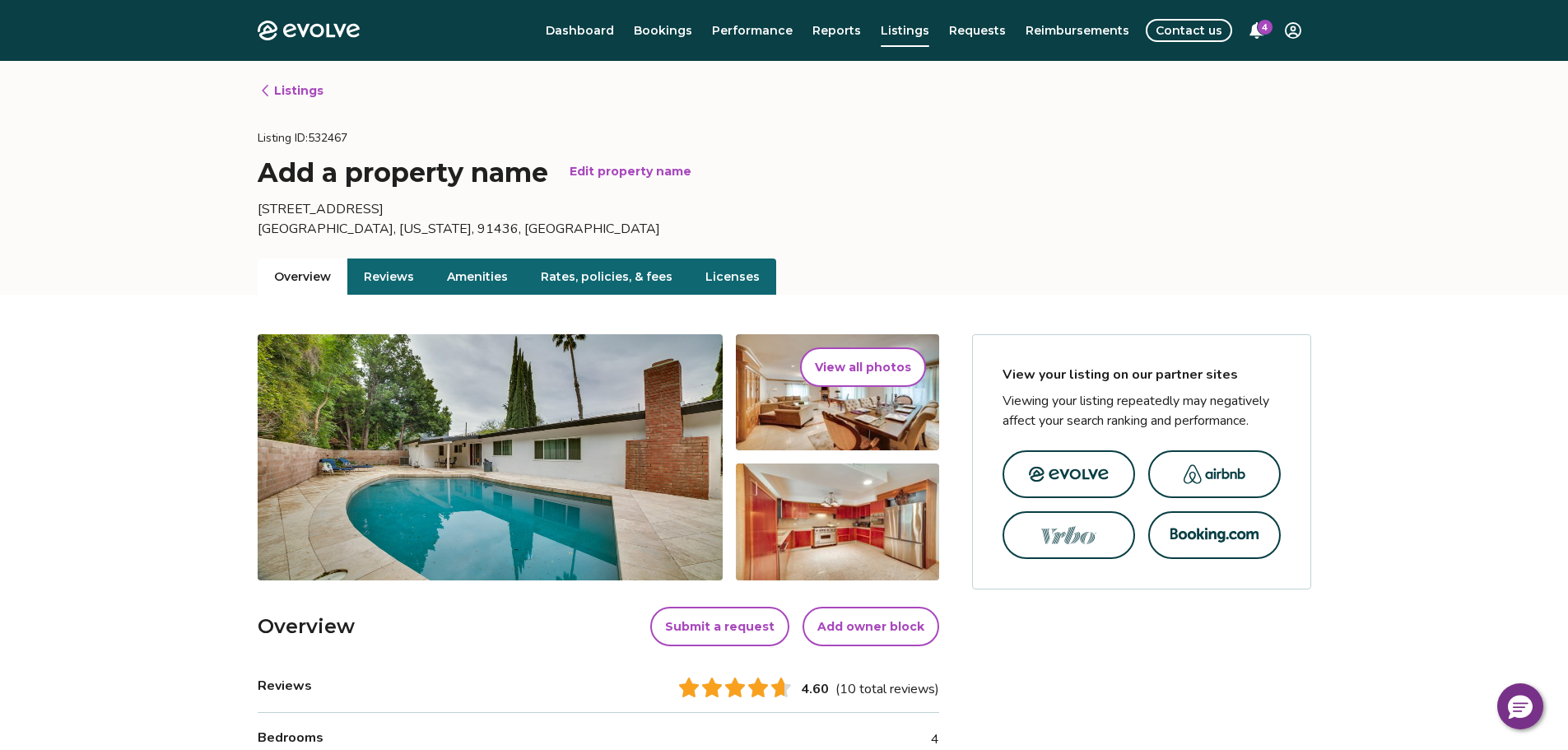 click on "Overview" at bounding box center [302, 277] 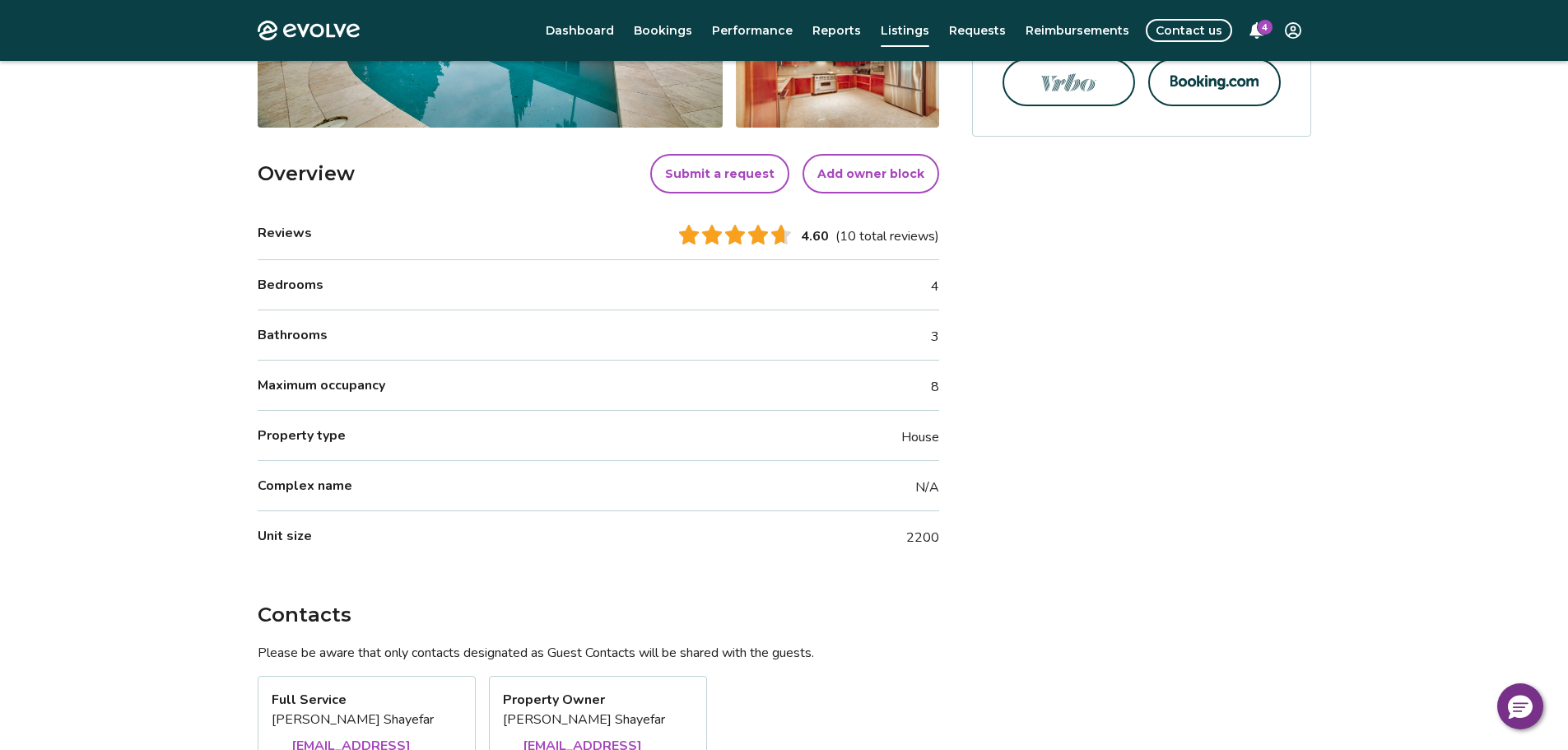 scroll, scrollTop: 0, scrollLeft: 0, axis: both 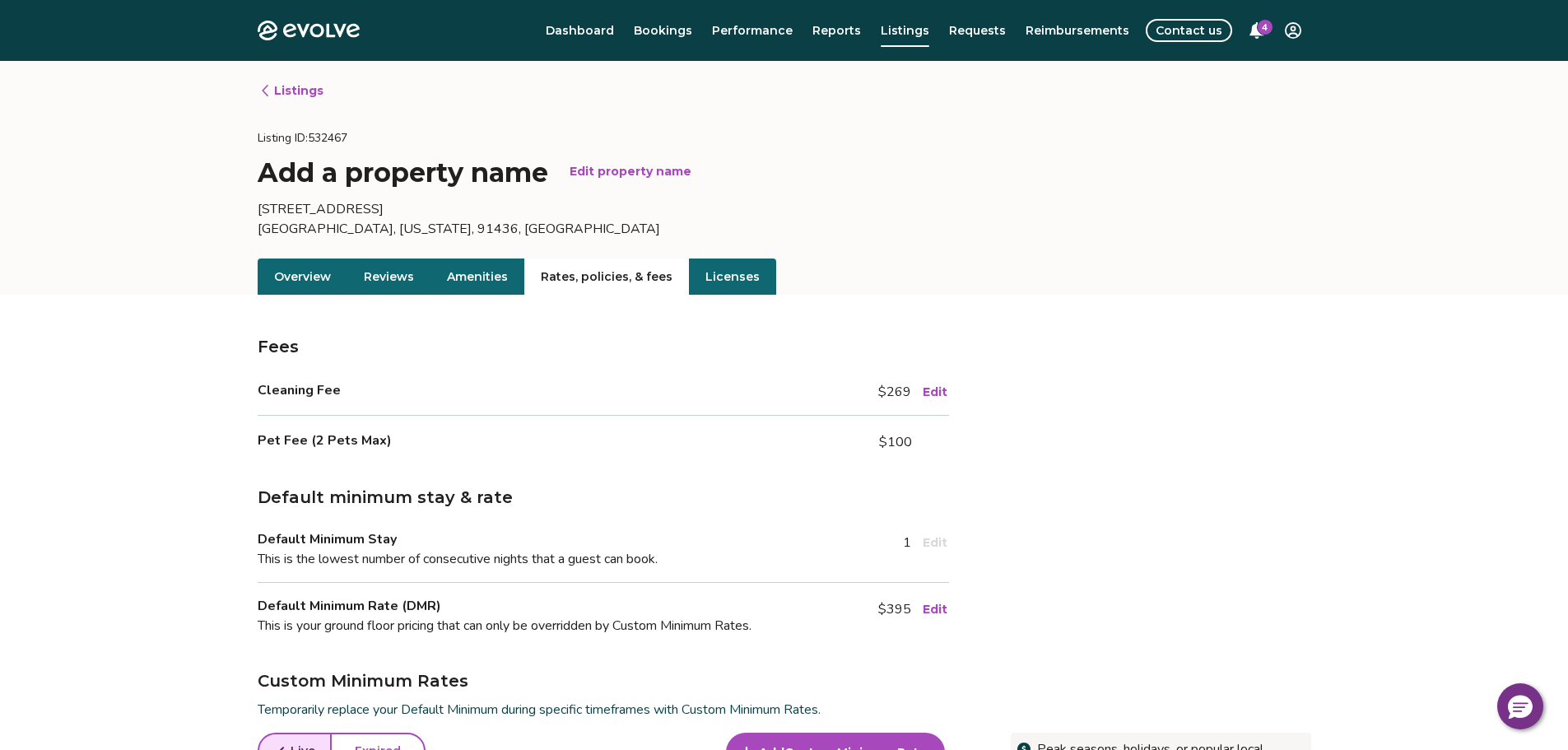 click on "Rates, policies, & fees" at bounding box center [607, 277] 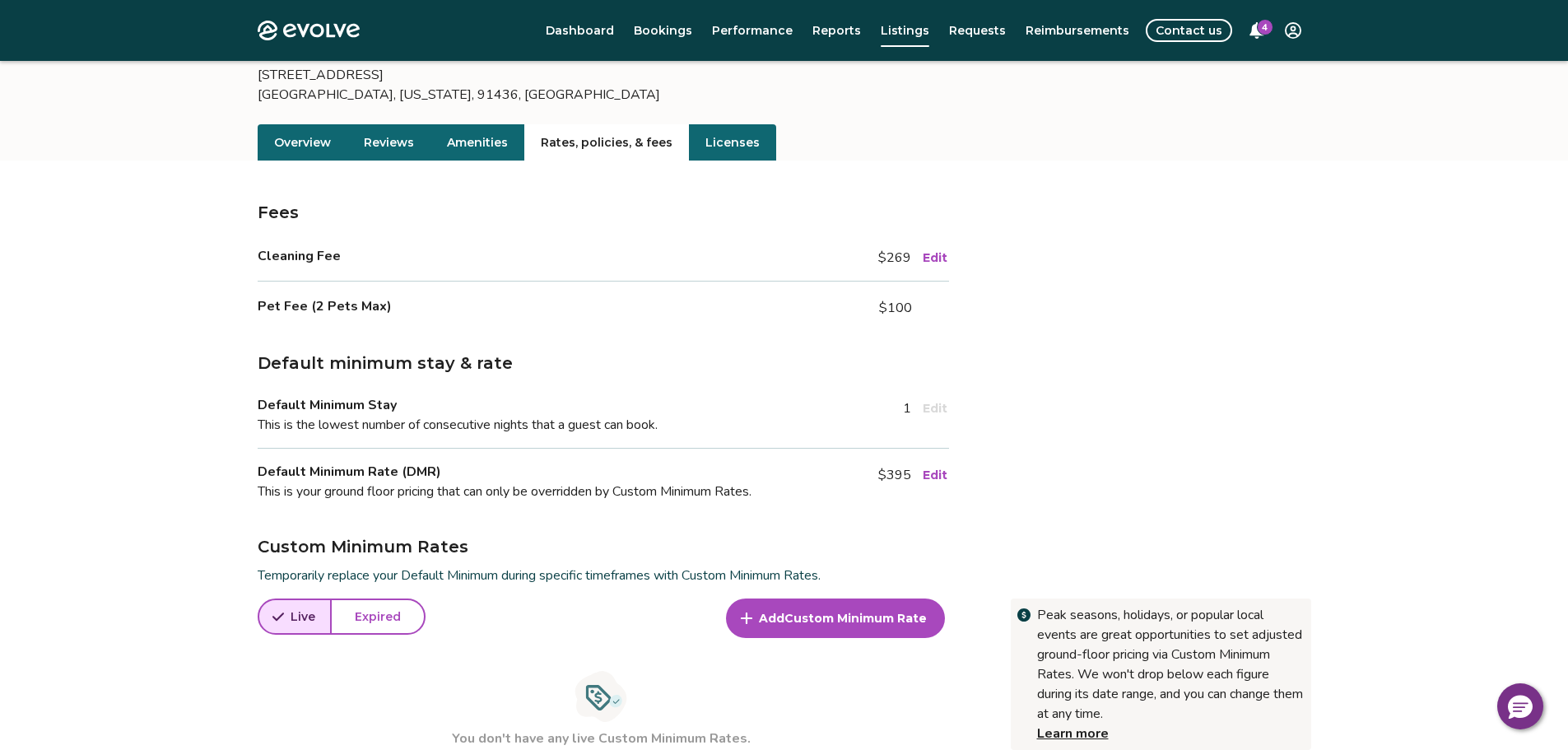 scroll, scrollTop: 165, scrollLeft: 0, axis: vertical 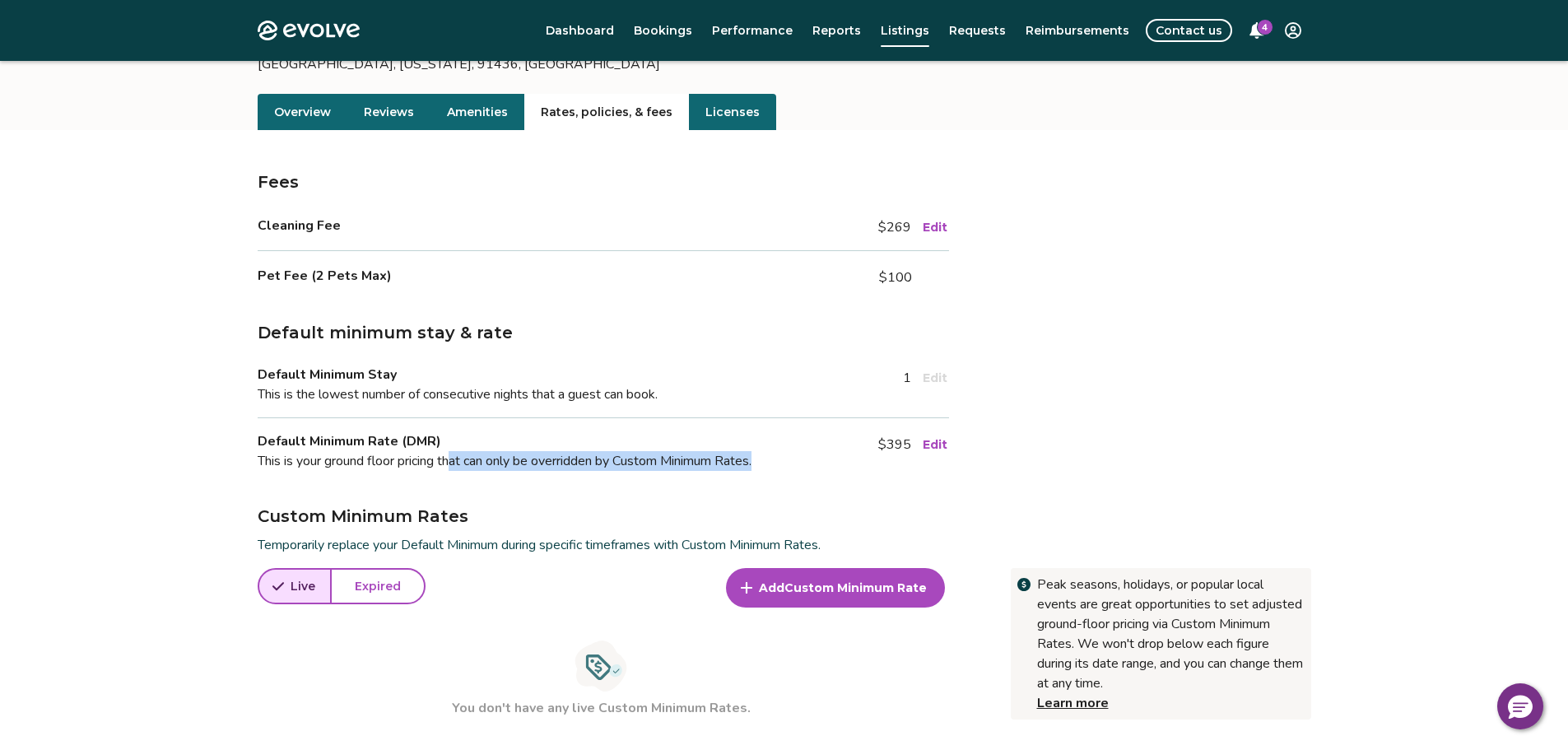 drag, startPoint x: 461, startPoint y: 464, endPoint x: 793, endPoint y: 464, distance: 332 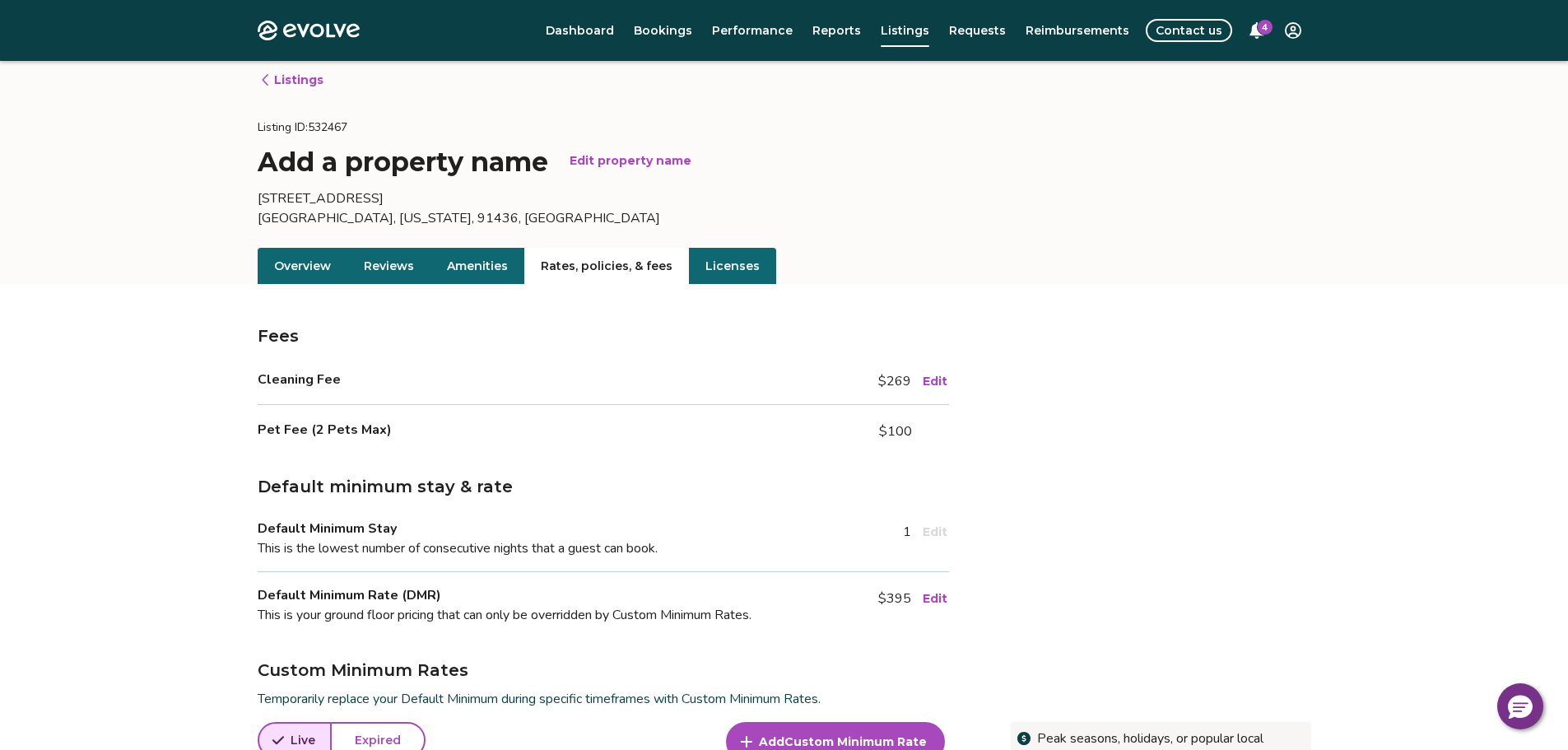 scroll, scrollTop: 0, scrollLeft: 0, axis: both 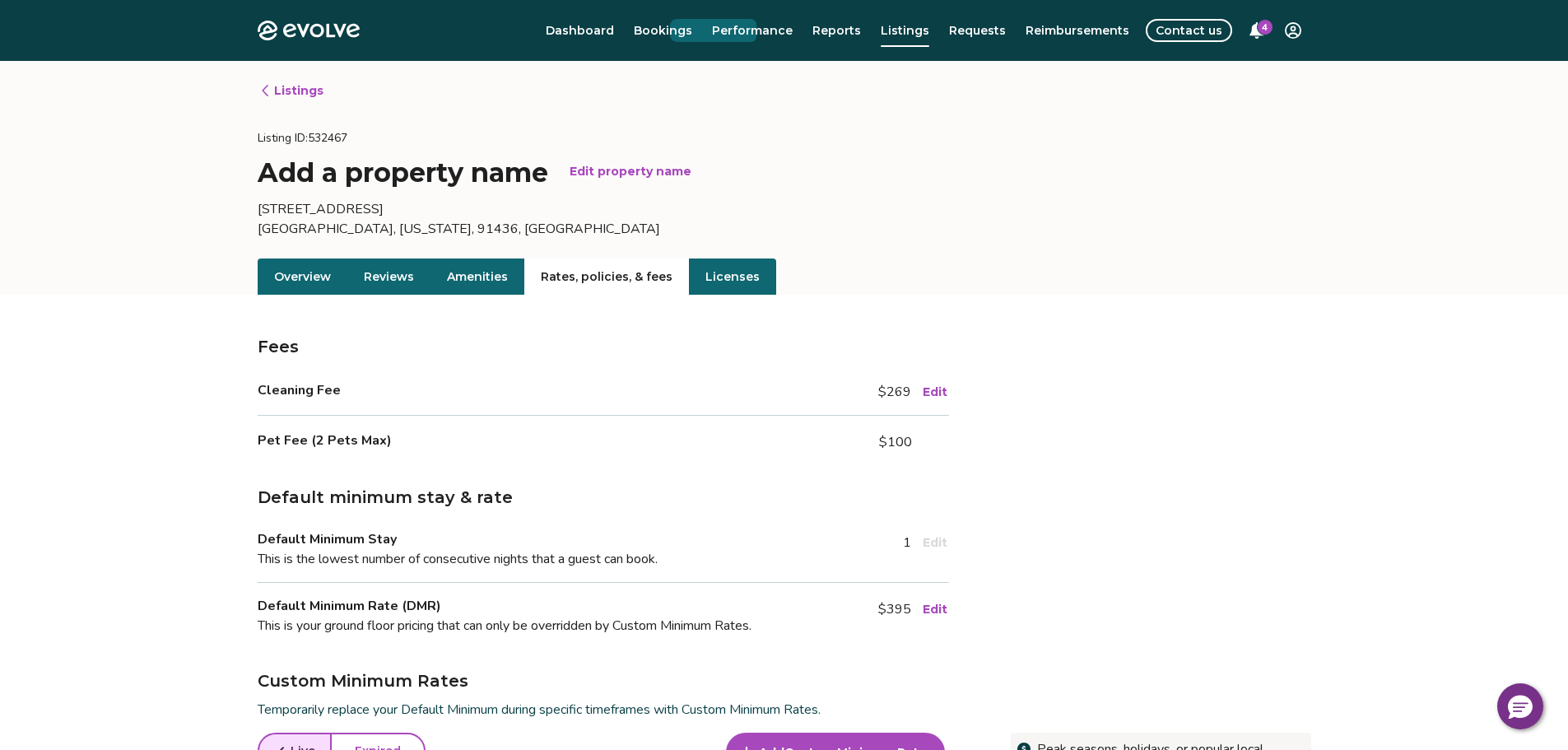 click on "Bookings" at bounding box center [663, 30] 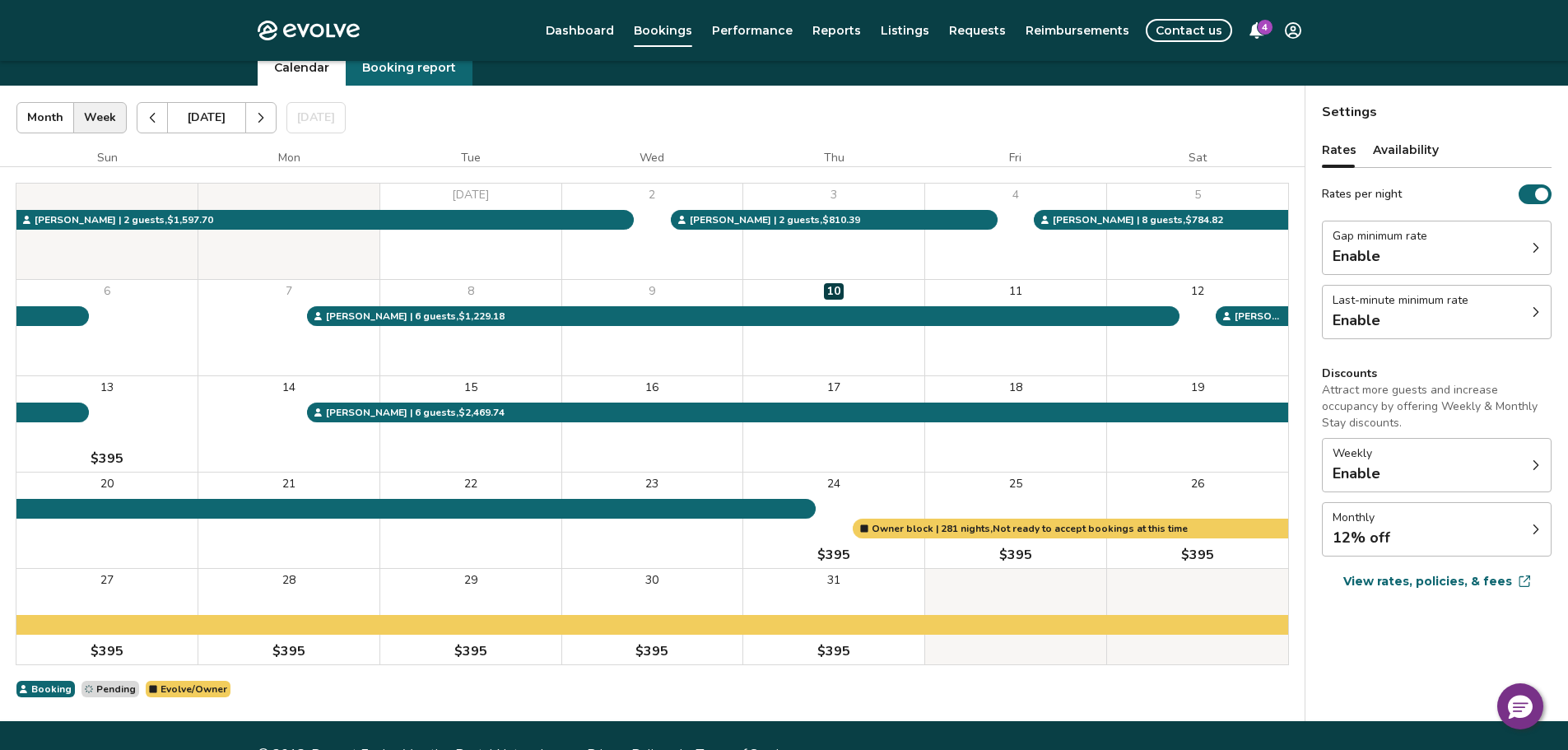 scroll, scrollTop: 82, scrollLeft: 0, axis: vertical 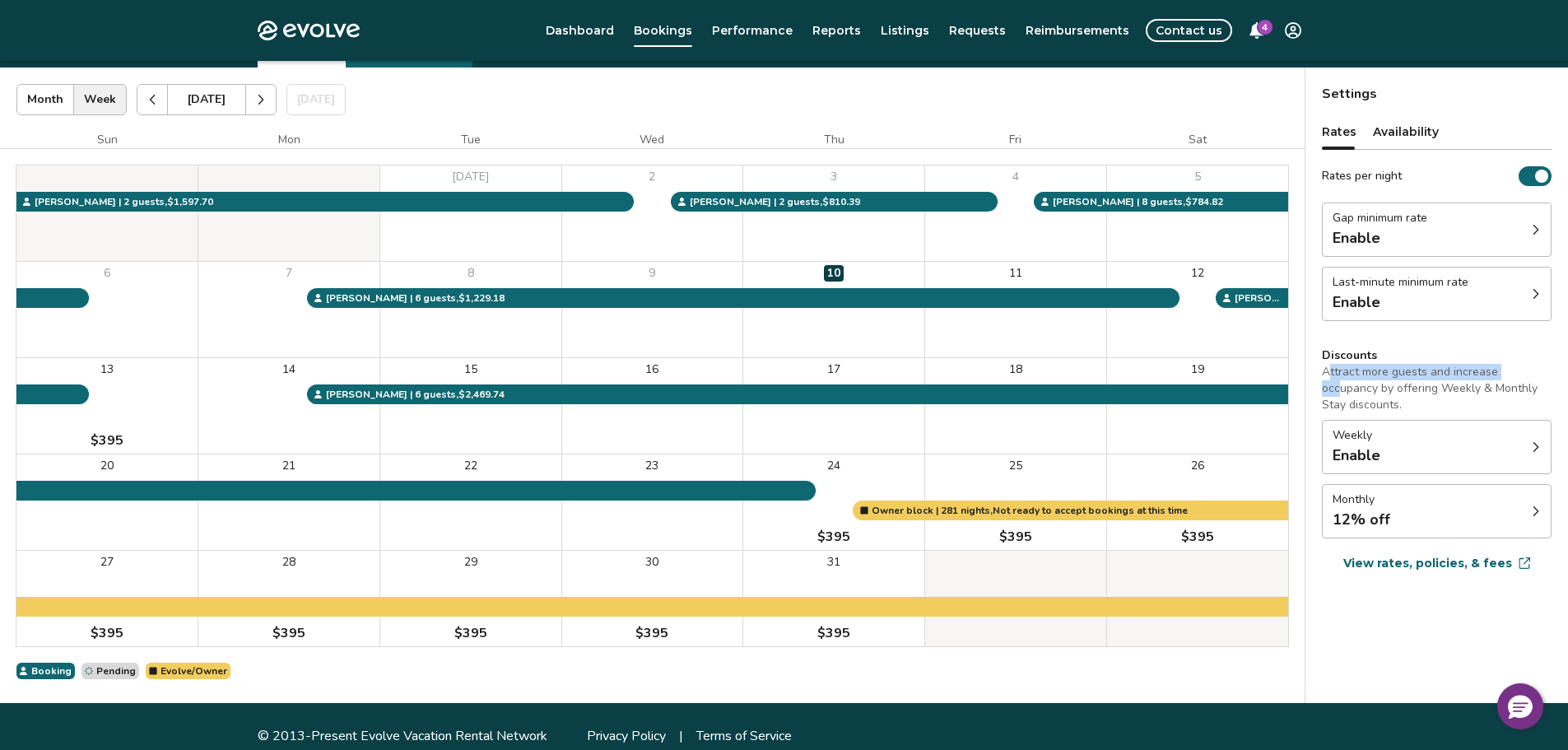 drag, startPoint x: 1334, startPoint y: 371, endPoint x: 1515, endPoint y: 383, distance: 181.397 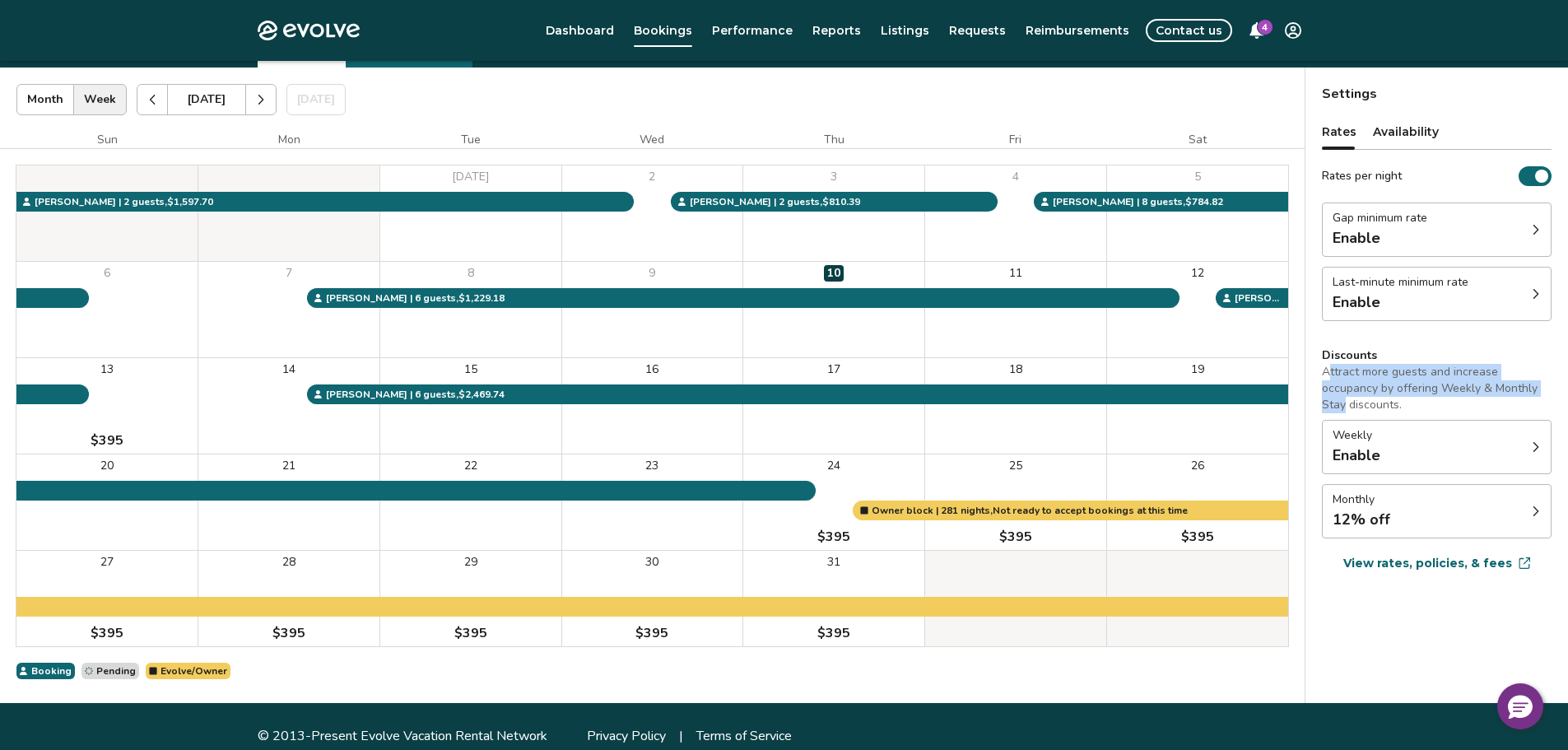 click on "Attract more guests and increase occupancy by offering Weekly & Monthly Stay discounts." at bounding box center (1436, 389) 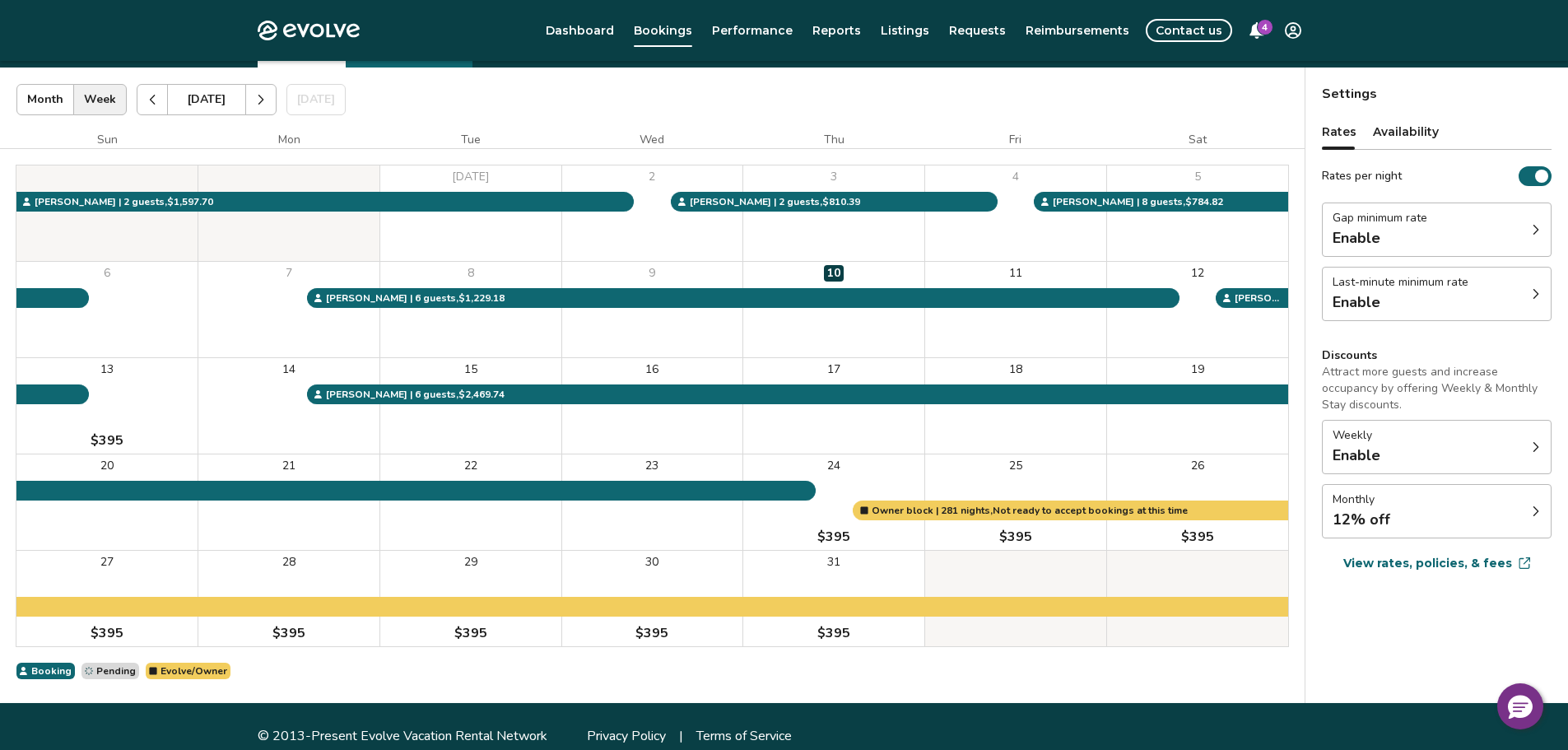 click on "Settings Rates Availability Rates per night Gap minimum rate Enable Last-minute minimum rate Enable Discounts Attract more guests and increase occupancy by offering Weekly & Monthly Stay discounts. Weekly Enable Monthly 12% off View rates, policies, & fees Gap minimum rate Reduce your minimum rate by 20%  to help fill nights between bookings  (Fridays and Saturdays excluded). Enable Once enabled, the % off may take up to 24 hours to activate and will stay active until you disable. Last-minute minimum rate Reduce your minimum rate by 20%  to help fill vacancies over the next 30 days. Enable Once enabled, the % off may take up to 24 hours to activate and will stay active until you disable. Weekly discount Set a max-discount  % between 5% – 60%.  Your discount may bring your nightly rate below your minimum rates in some instances.   Learn more Your current monthly discount is 12%. If you'd like your weekly discount % to be higher than 12%, than you'll need to adjust your monthly discount % first. Enable   **" at bounding box center [1436, 385] 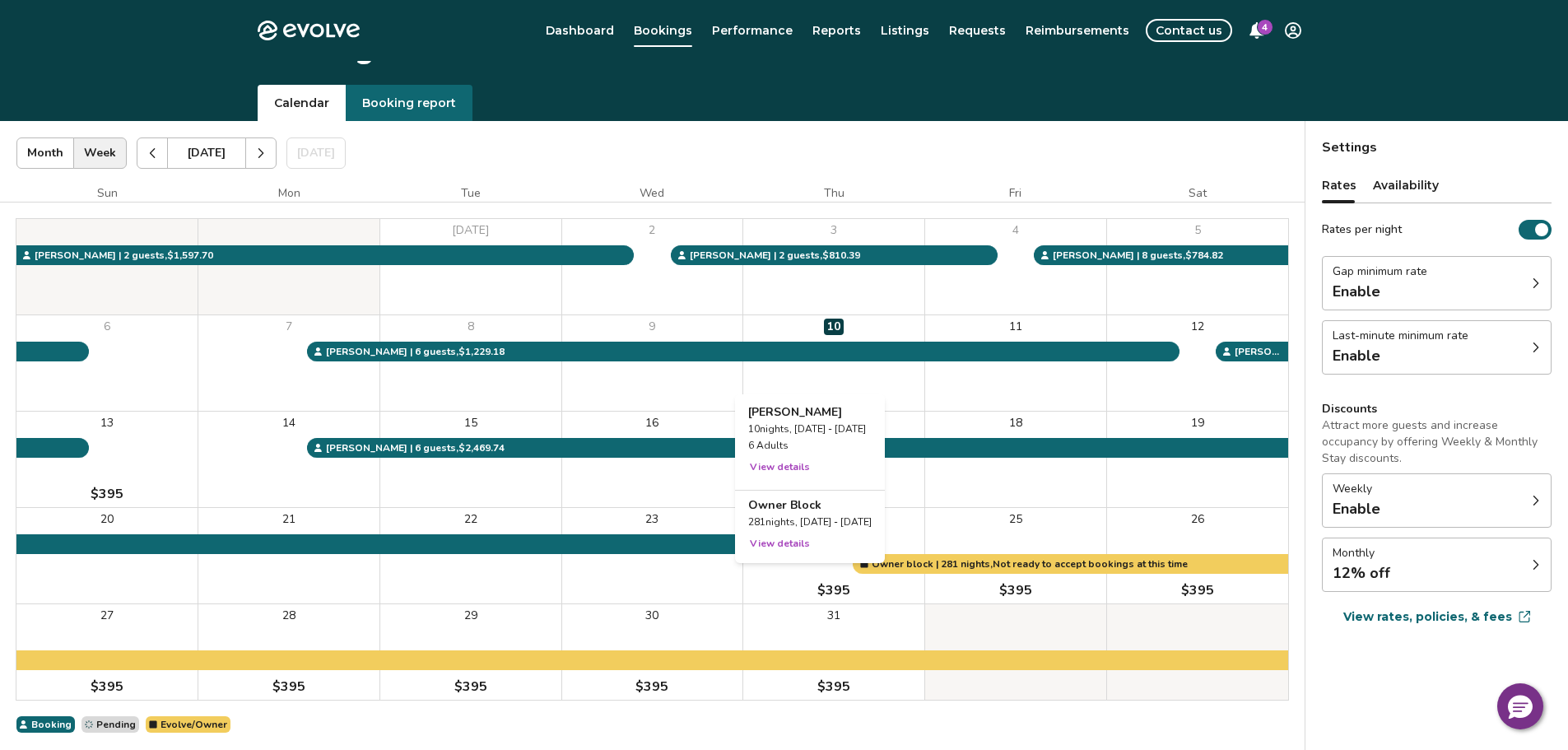 scroll, scrollTop: 0, scrollLeft: 0, axis: both 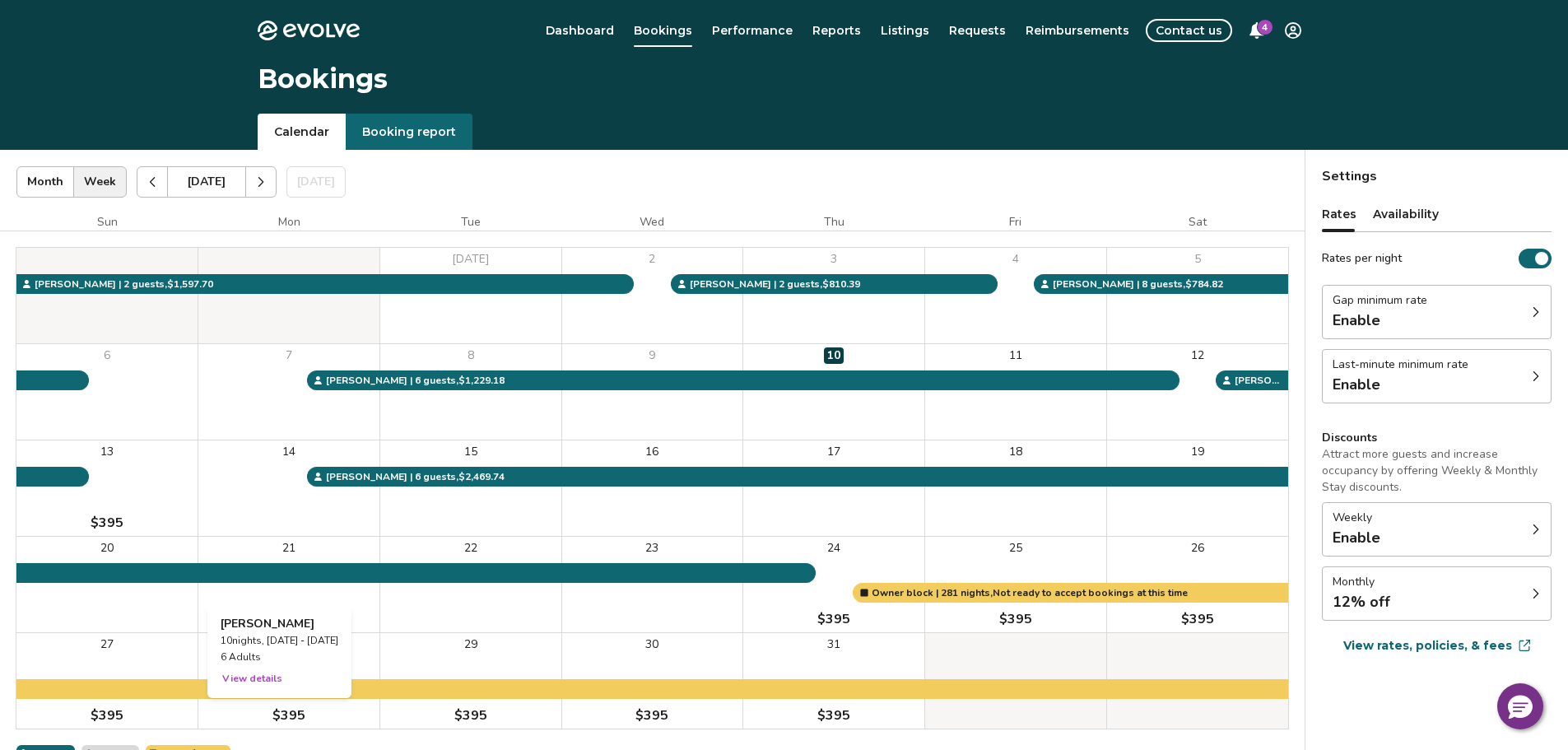 click on "View details" at bounding box center (252, 678) 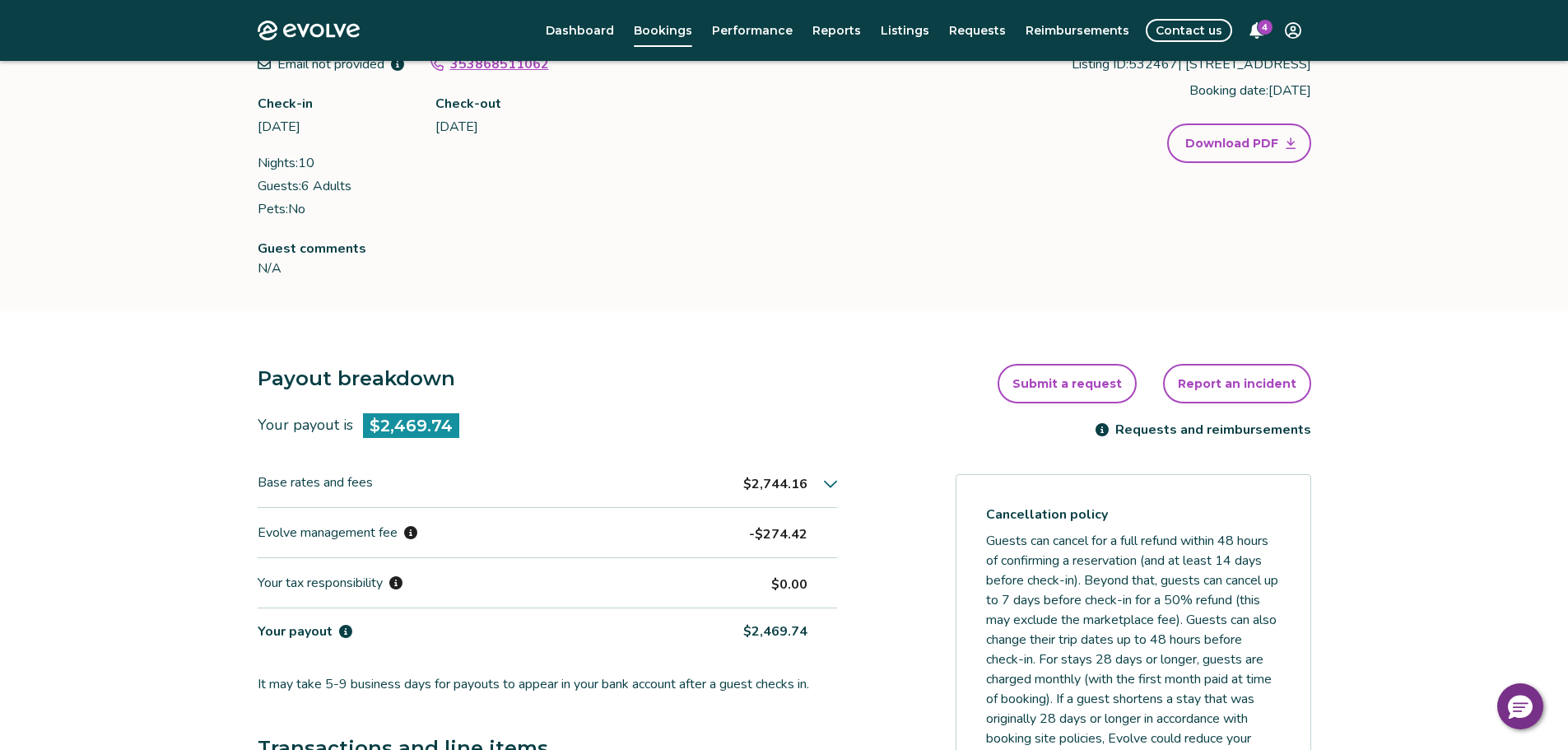 scroll, scrollTop: 165, scrollLeft: 0, axis: vertical 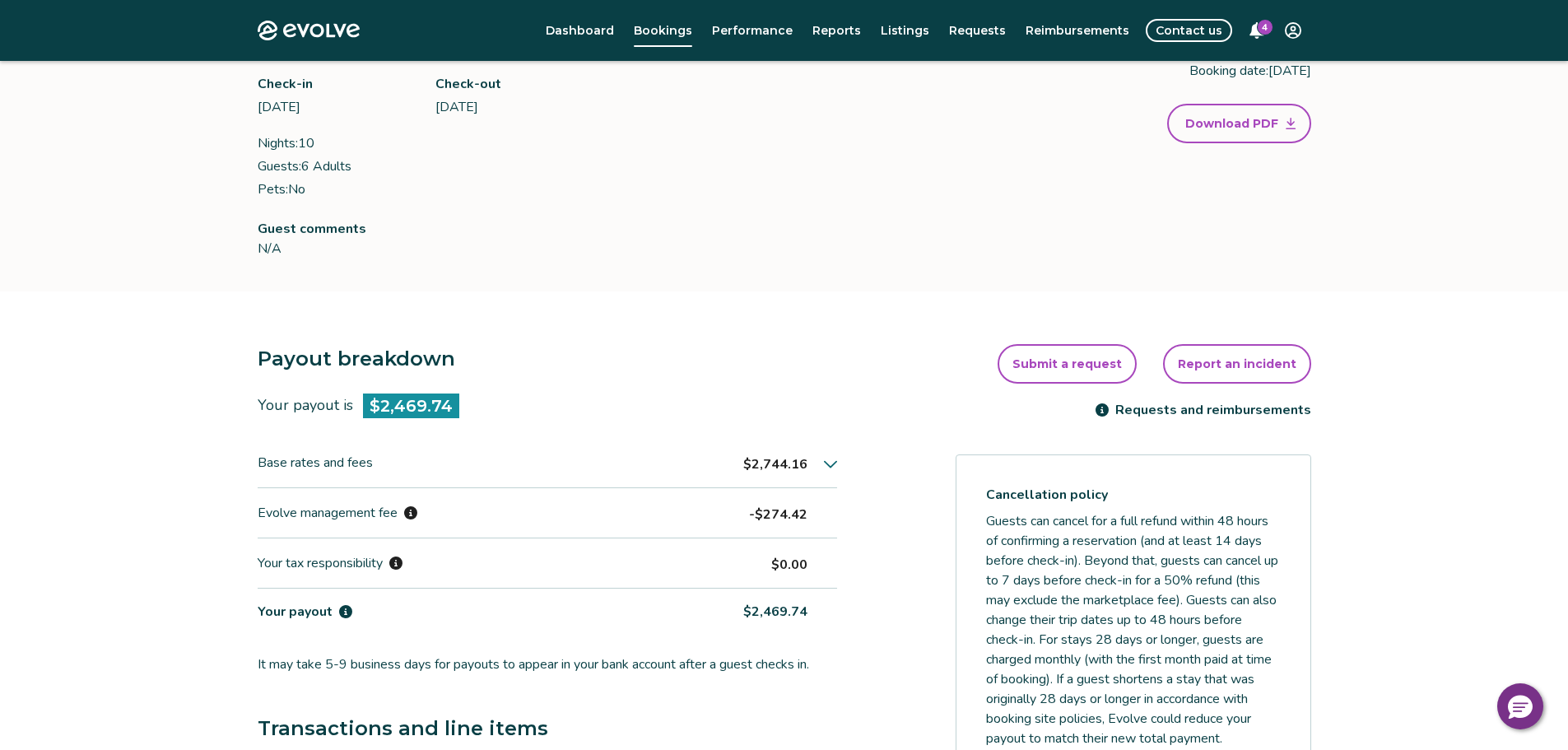 click 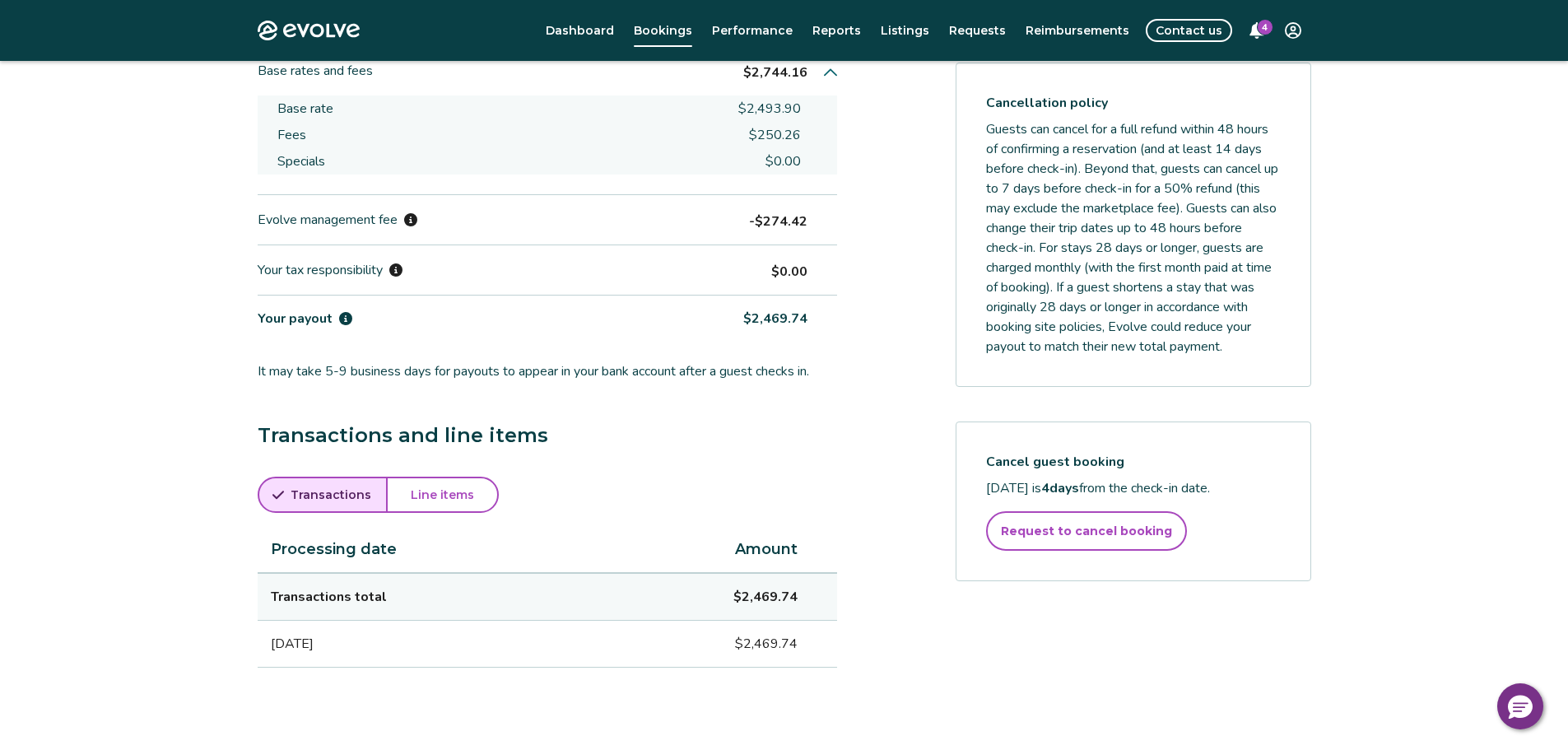 scroll, scrollTop: 576, scrollLeft: 0, axis: vertical 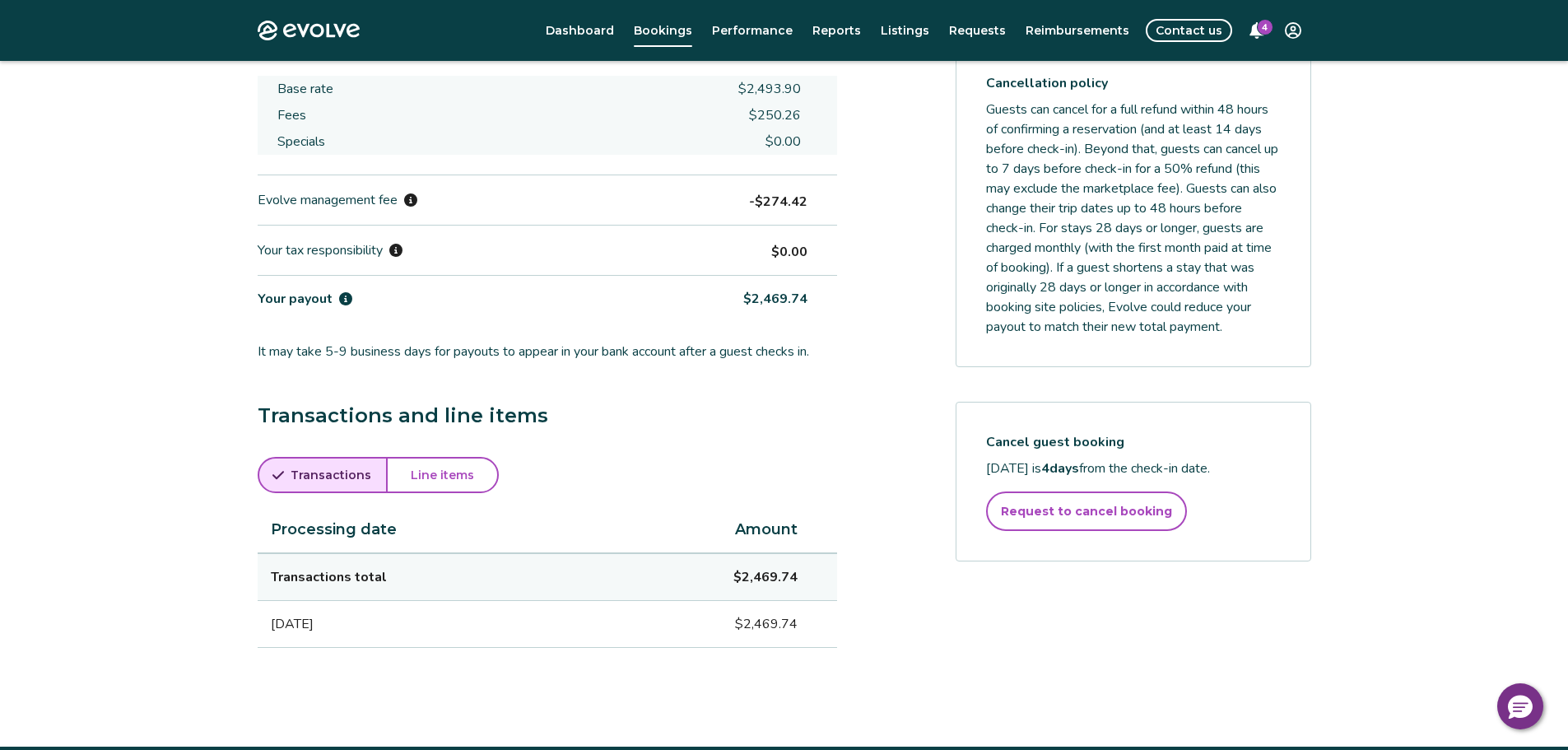 click on "Transactions and line items Transactions Line items Processing date Amount Transactions total $2,469.74 [DATE] $2,469.74" at bounding box center [547, 524] 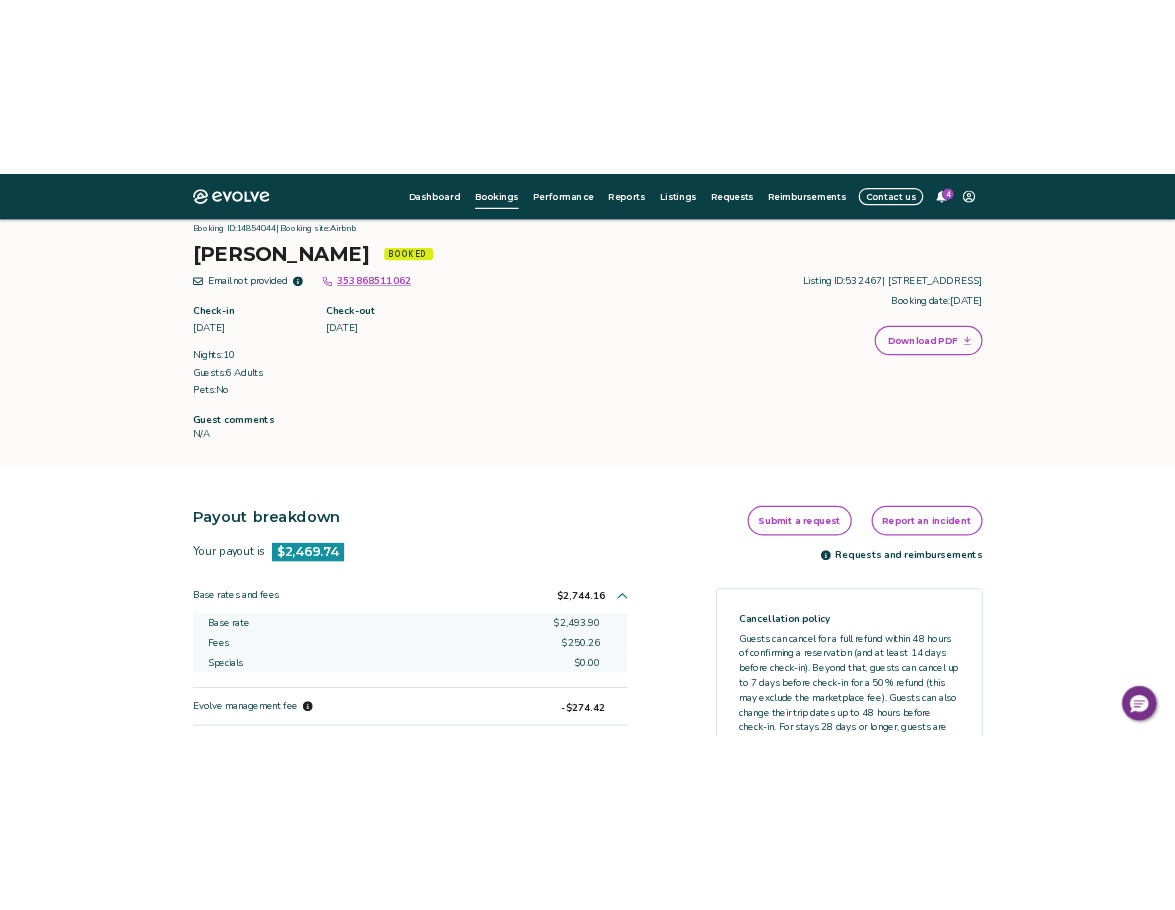 scroll, scrollTop: 0, scrollLeft: 0, axis: both 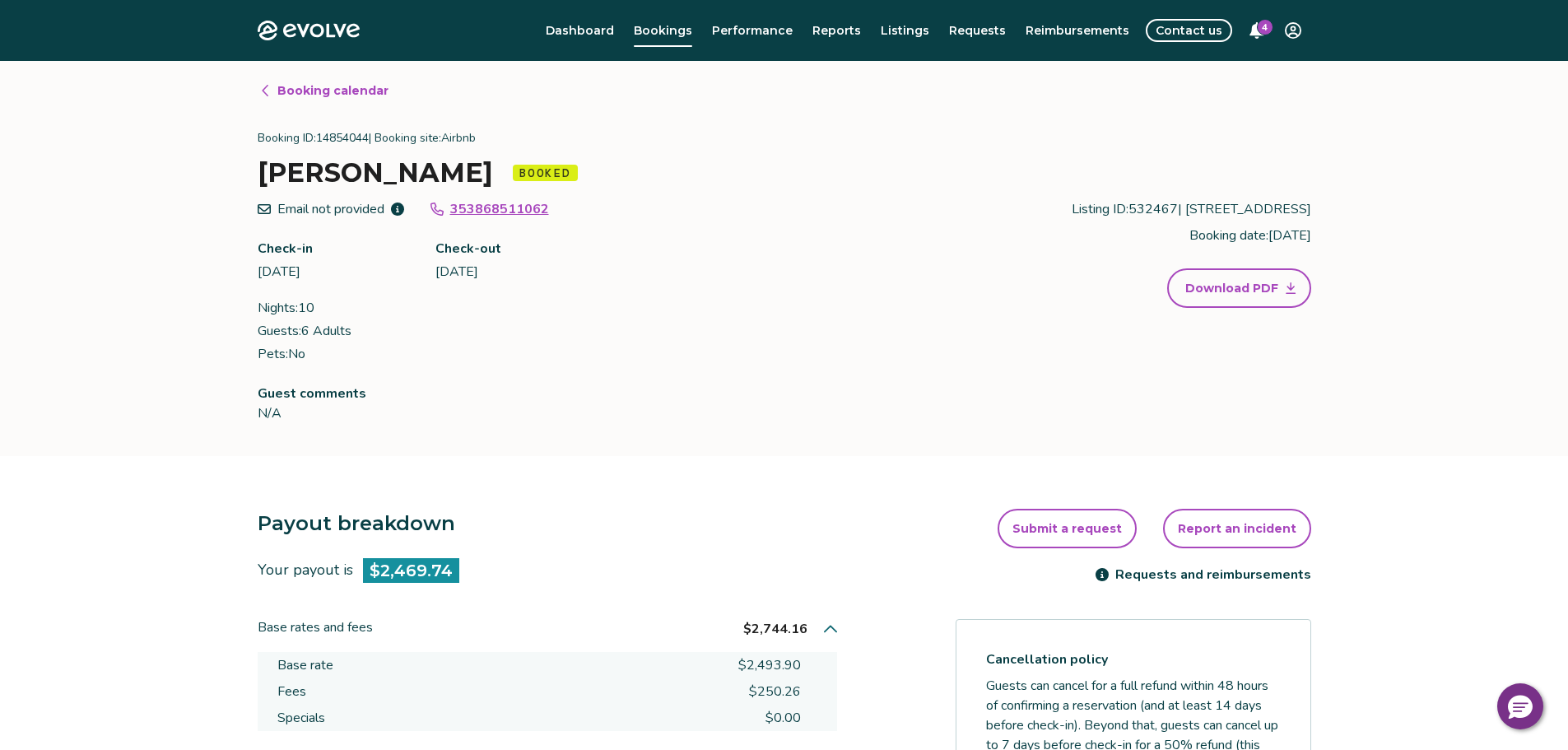click on "Booking calendar Booking ID:  14854044  | Booking site:  Airbnb [PERSON_NAME] Booked Email not provided 353868511062 Check-in [DATE] Check-out [DATE] Nights:  10 Guests:  6 Adults Pets:  No Listing ID:  532467  |   [STREET_ADDRESS] Booking date:  [DATE] Download PDF Guest comments N/A" at bounding box center [784, 259] 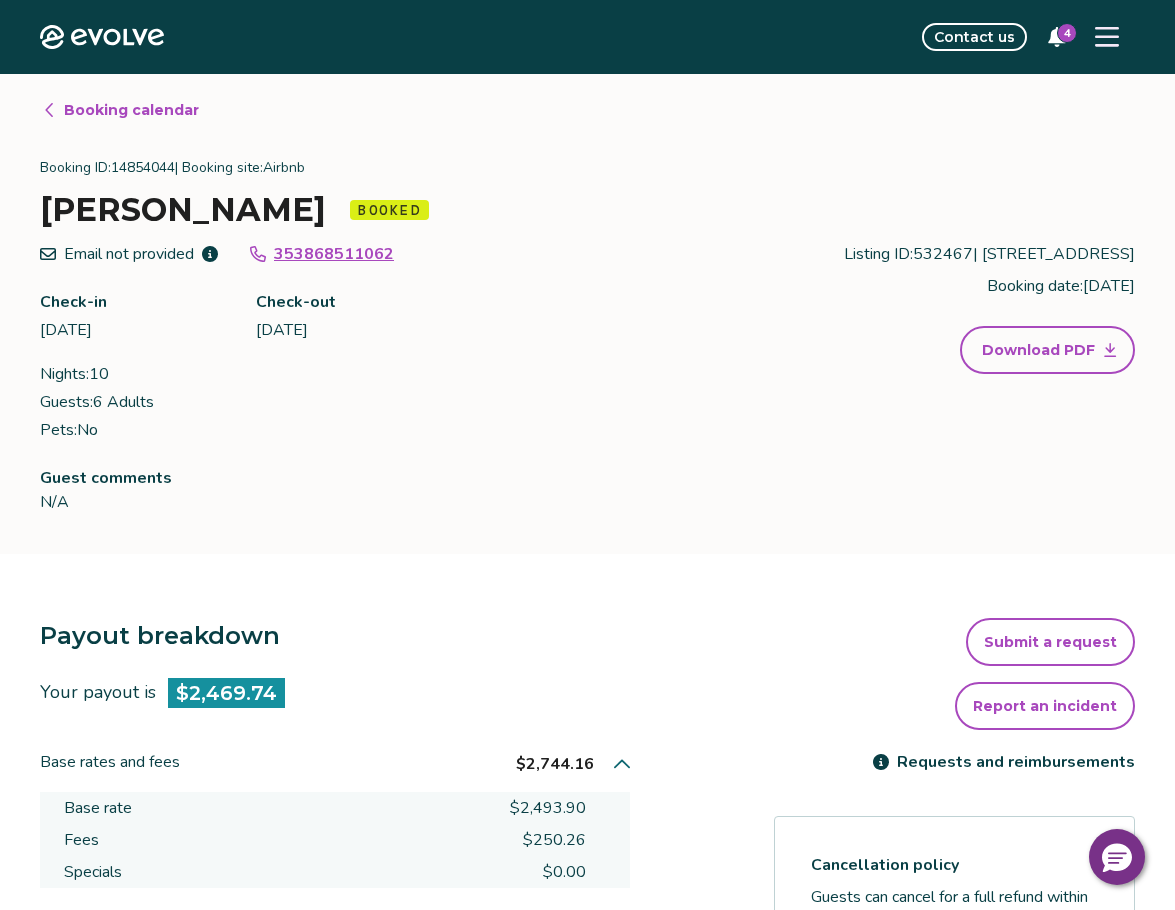 click on "Booking calendar Booking ID:  14854044  | Booking site:  Airbnb [PERSON_NAME] Booked Email not provided 353868511062 Check-in [DATE] Check-out [DATE] Nights:  10 Guests:  6 Adults Pets:  No Listing ID:  532467  |   [STREET_ADDRESS] Booking date:  [DATE] Download PDF Guest comments N/A" at bounding box center [587, 314] 